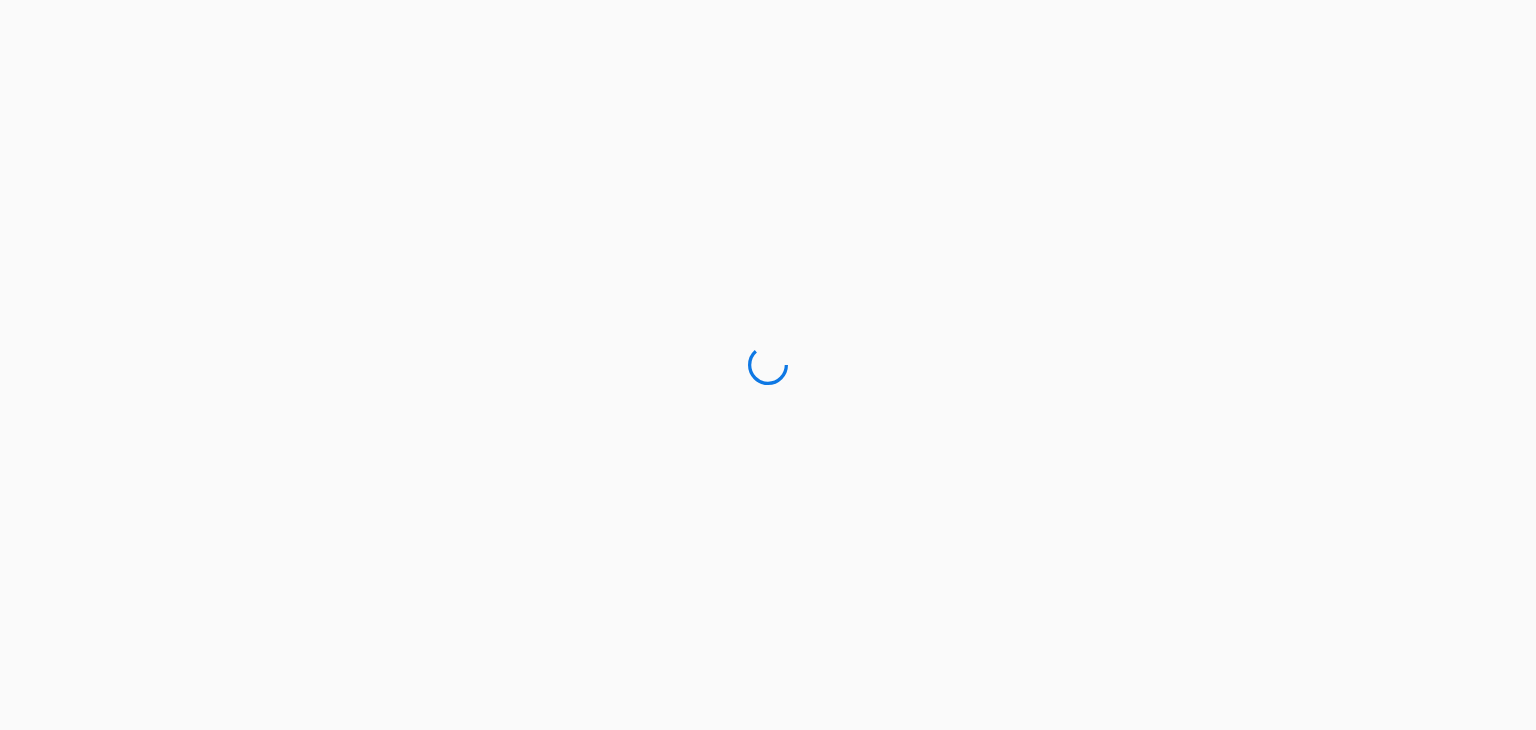 scroll, scrollTop: 0, scrollLeft: 0, axis: both 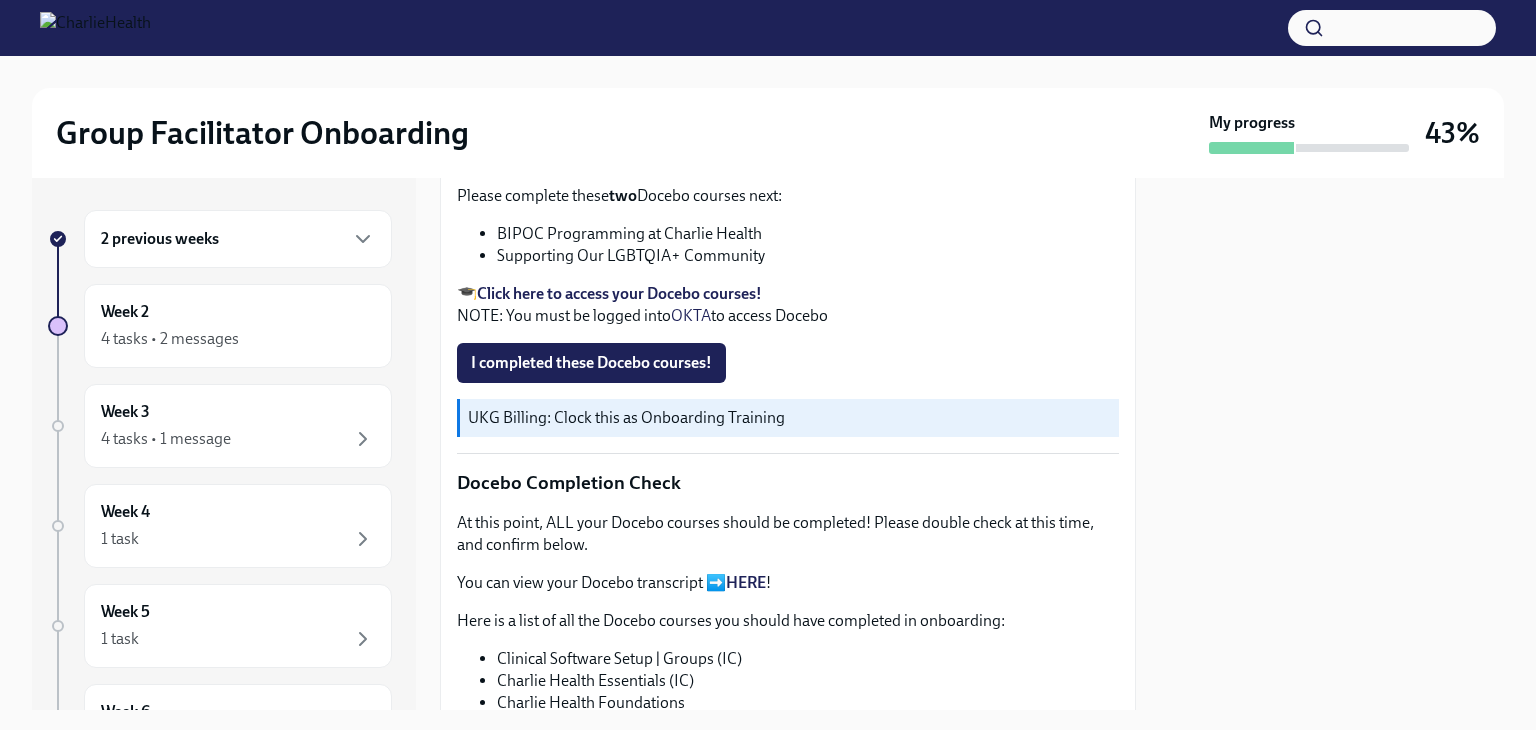 click on "Click here to access your Docebo courses!" at bounding box center (619, 293) 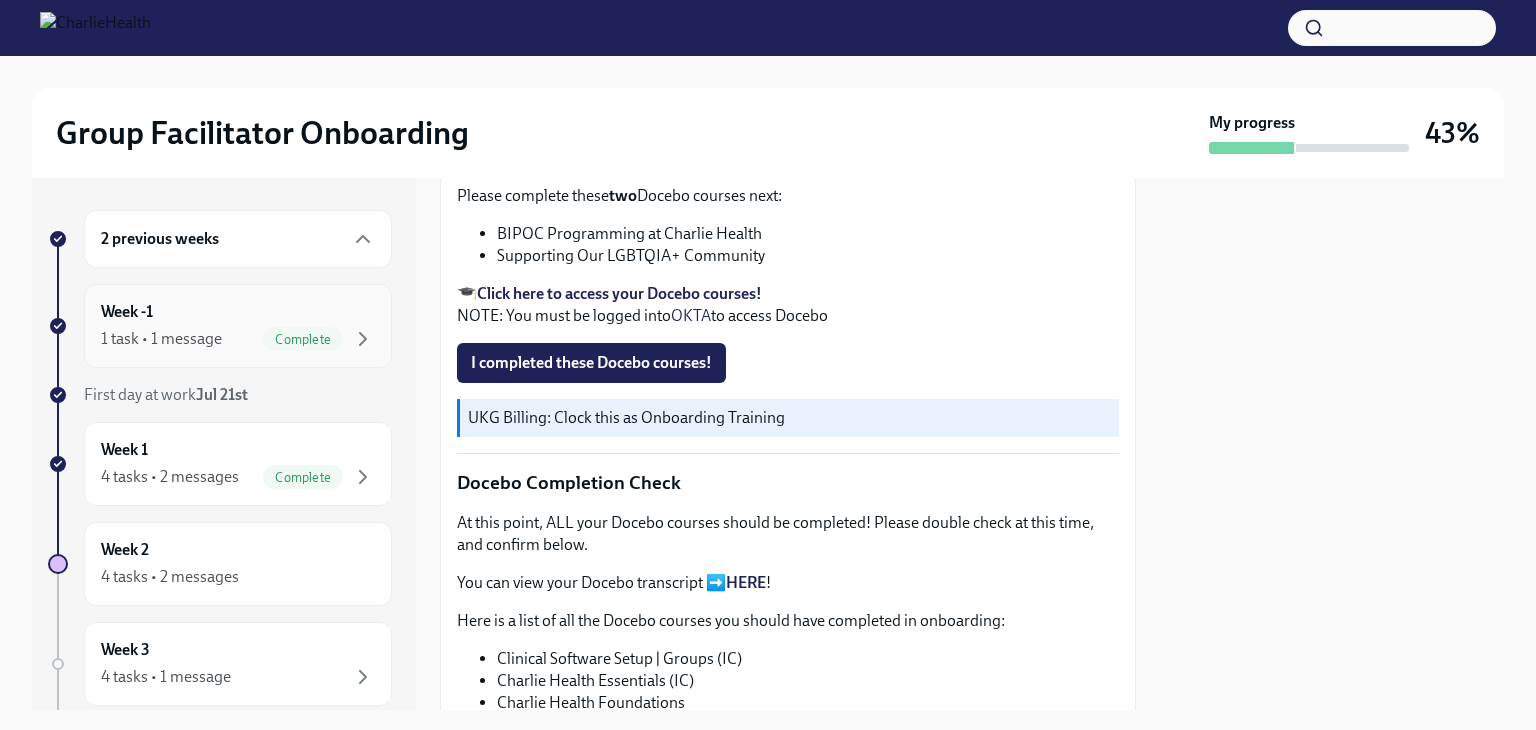 click on "Week -1 1 task • 1 message Complete" at bounding box center [238, 326] 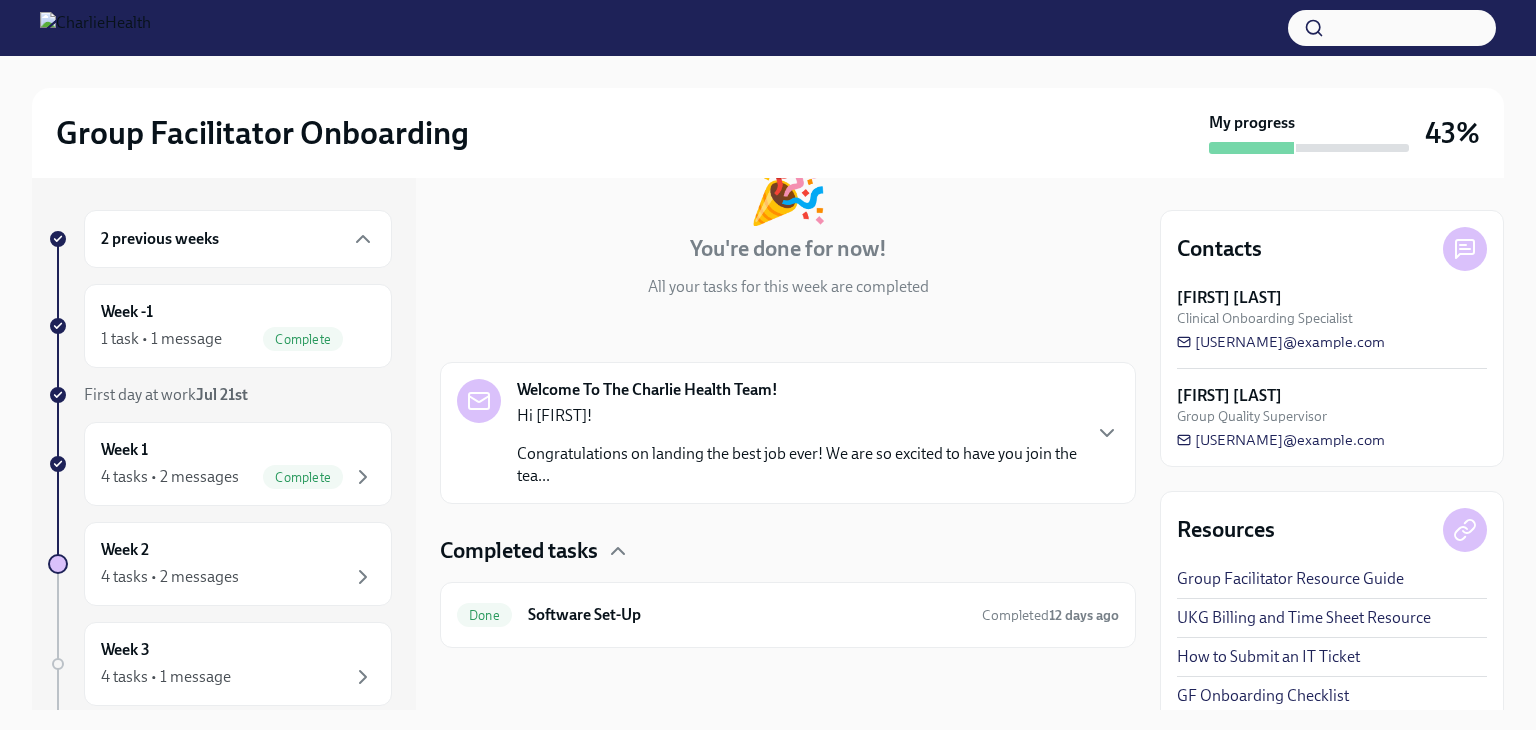 scroll, scrollTop: 147, scrollLeft: 0, axis: vertical 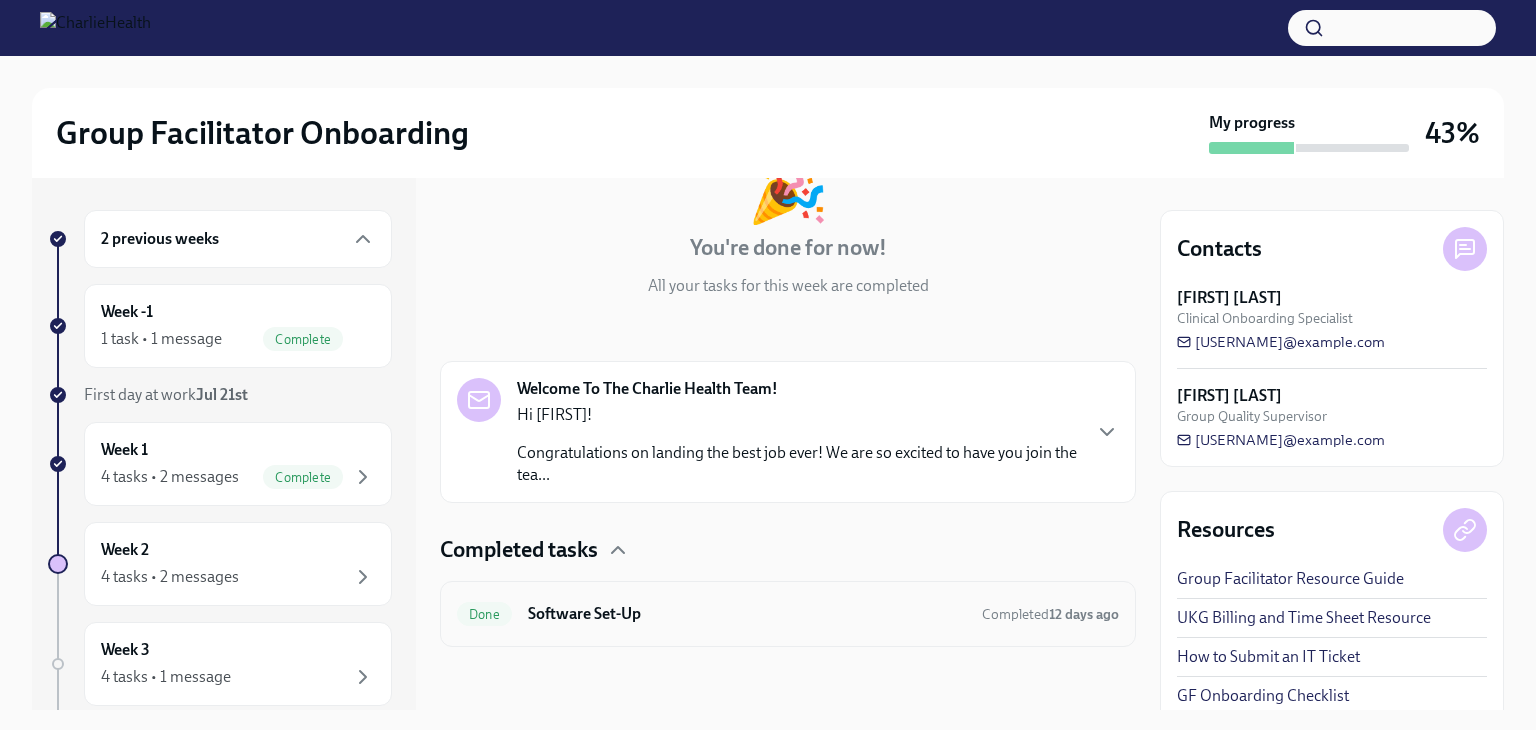 click on "Done Software Set-Up Completed  12 days ago" at bounding box center (788, 614) 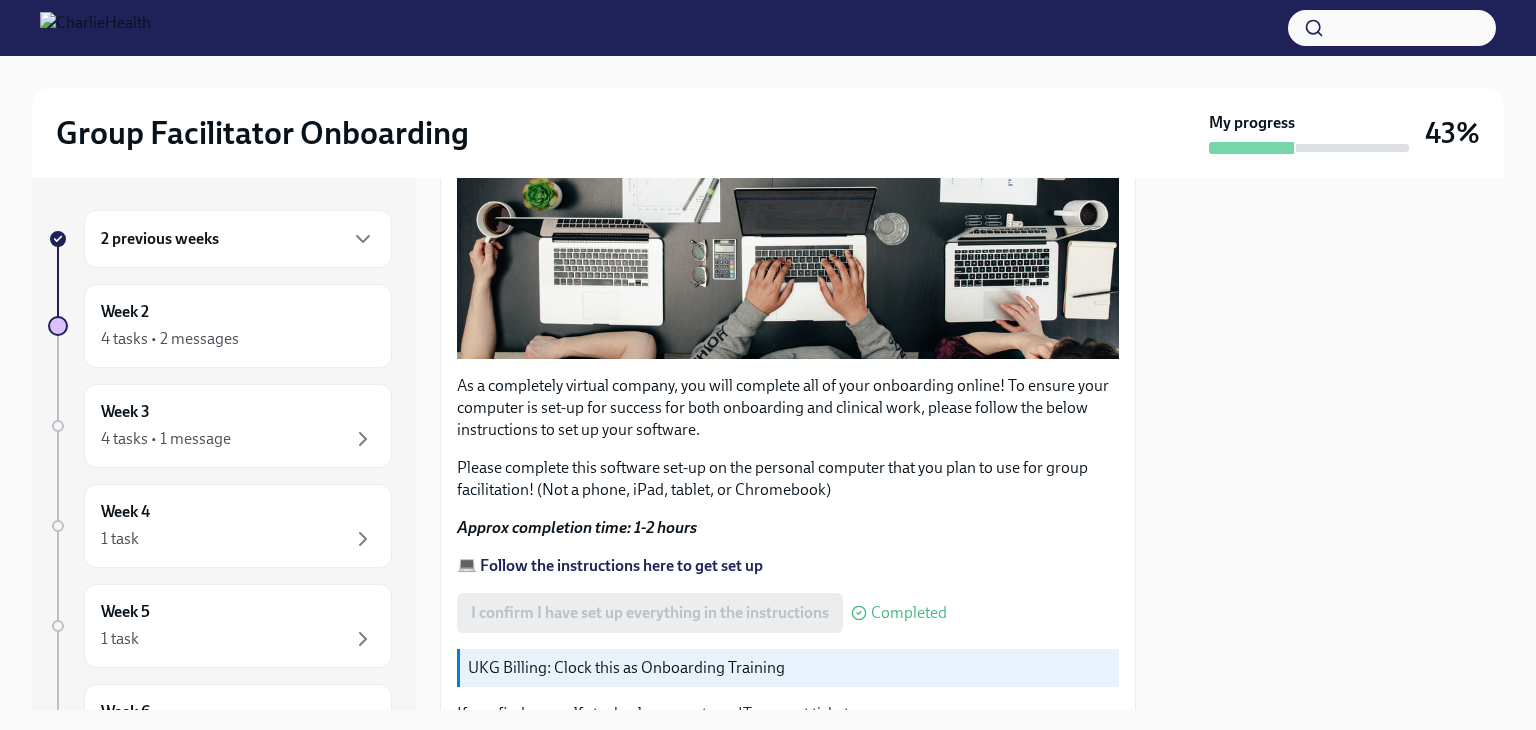 scroll, scrollTop: 671, scrollLeft: 0, axis: vertical 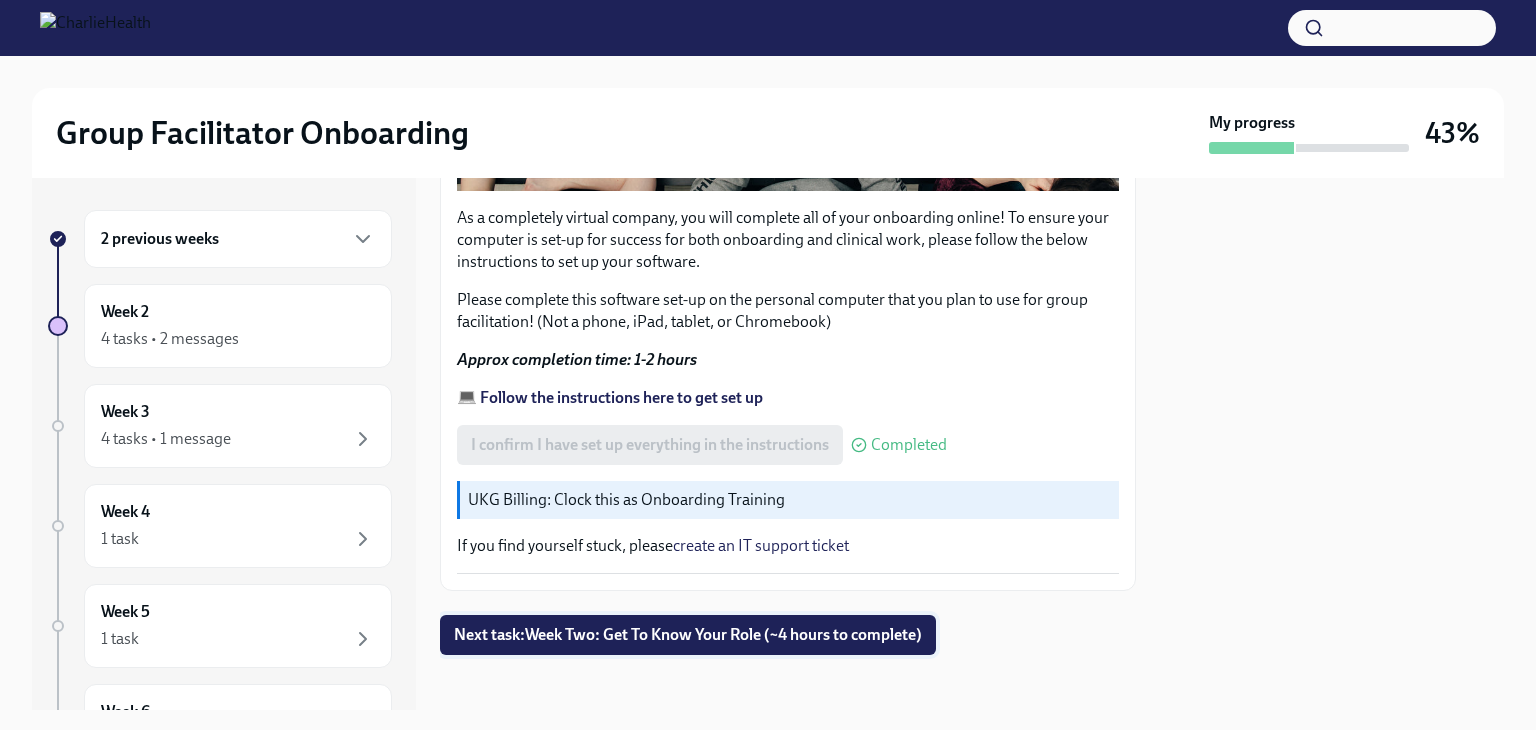 click on "Next task :  Week Two: Get To Know Your Role (~4 hours to complete)" at bounding box center (688, 635) 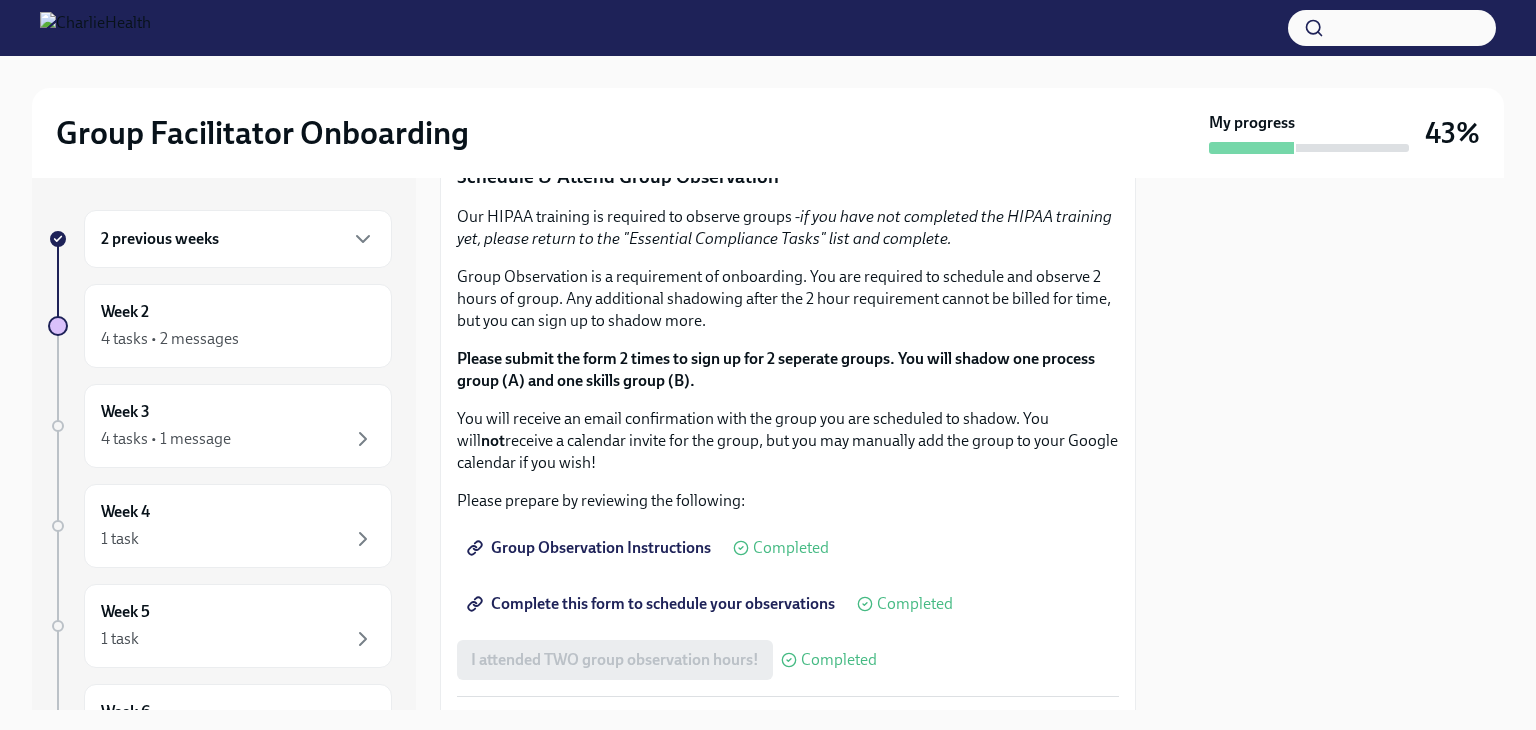 scroll, scrollTop: 936, scrollLeft: 0, axis: vertical 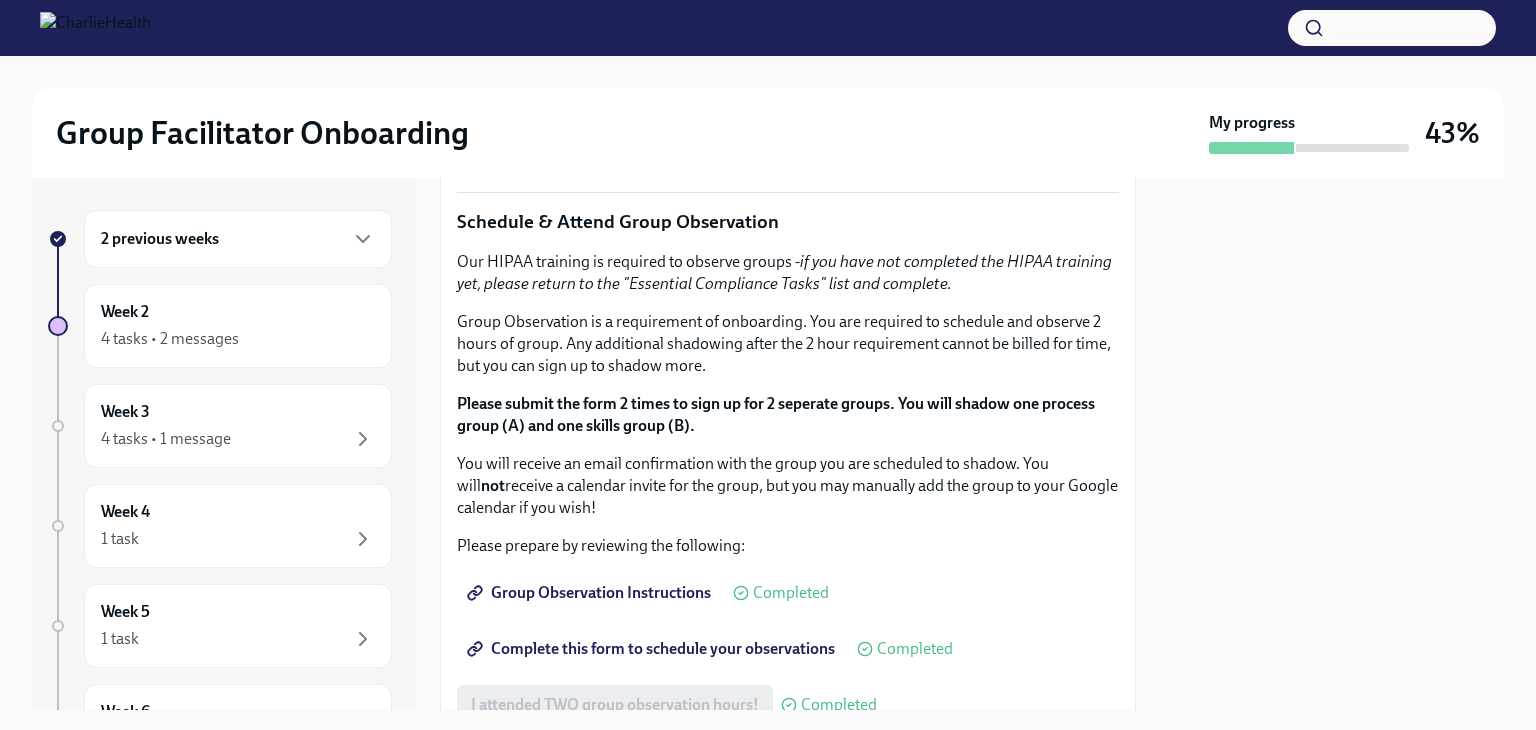click on "2 previous weeks" at bounding box center [238, 239] 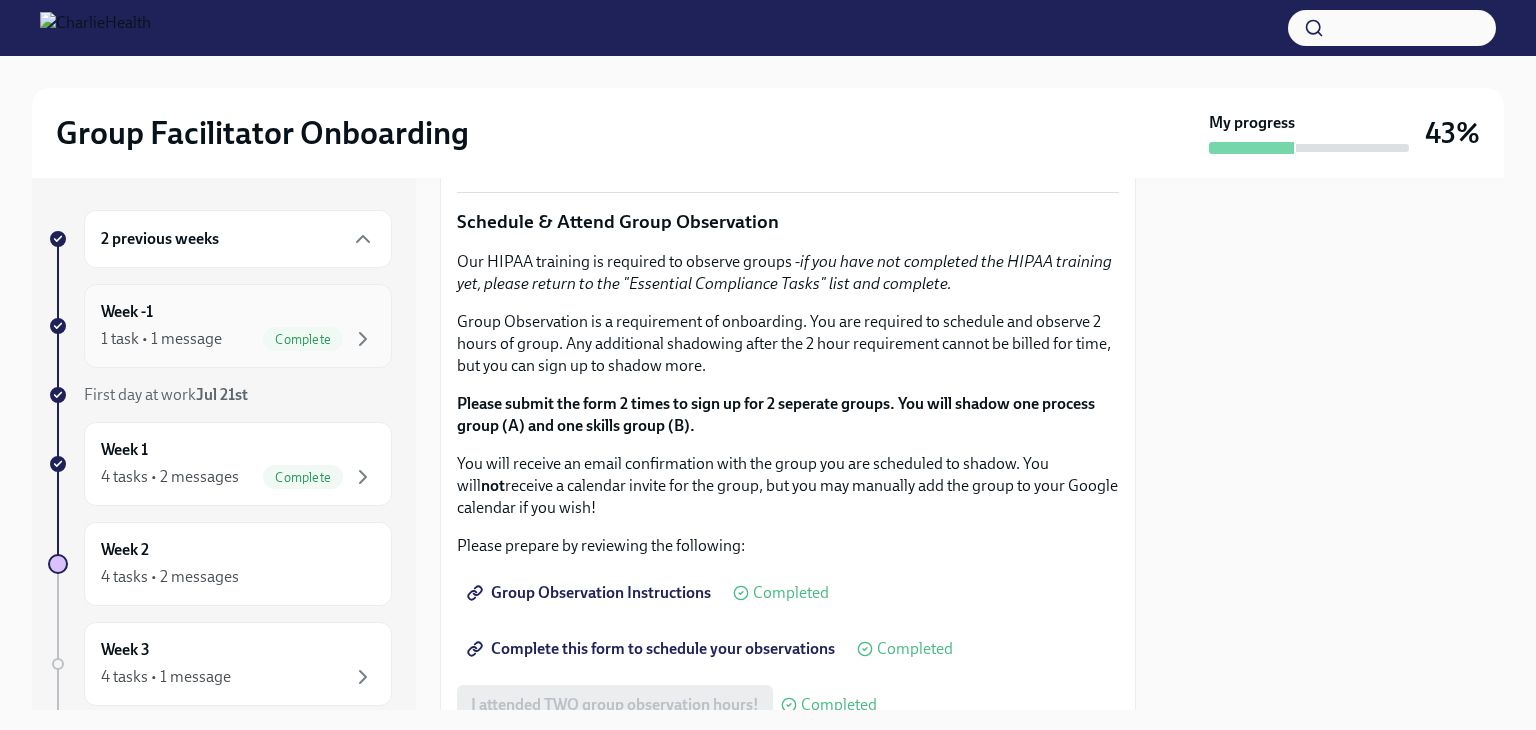 click on "Complete" at bounding box center [303, 339] 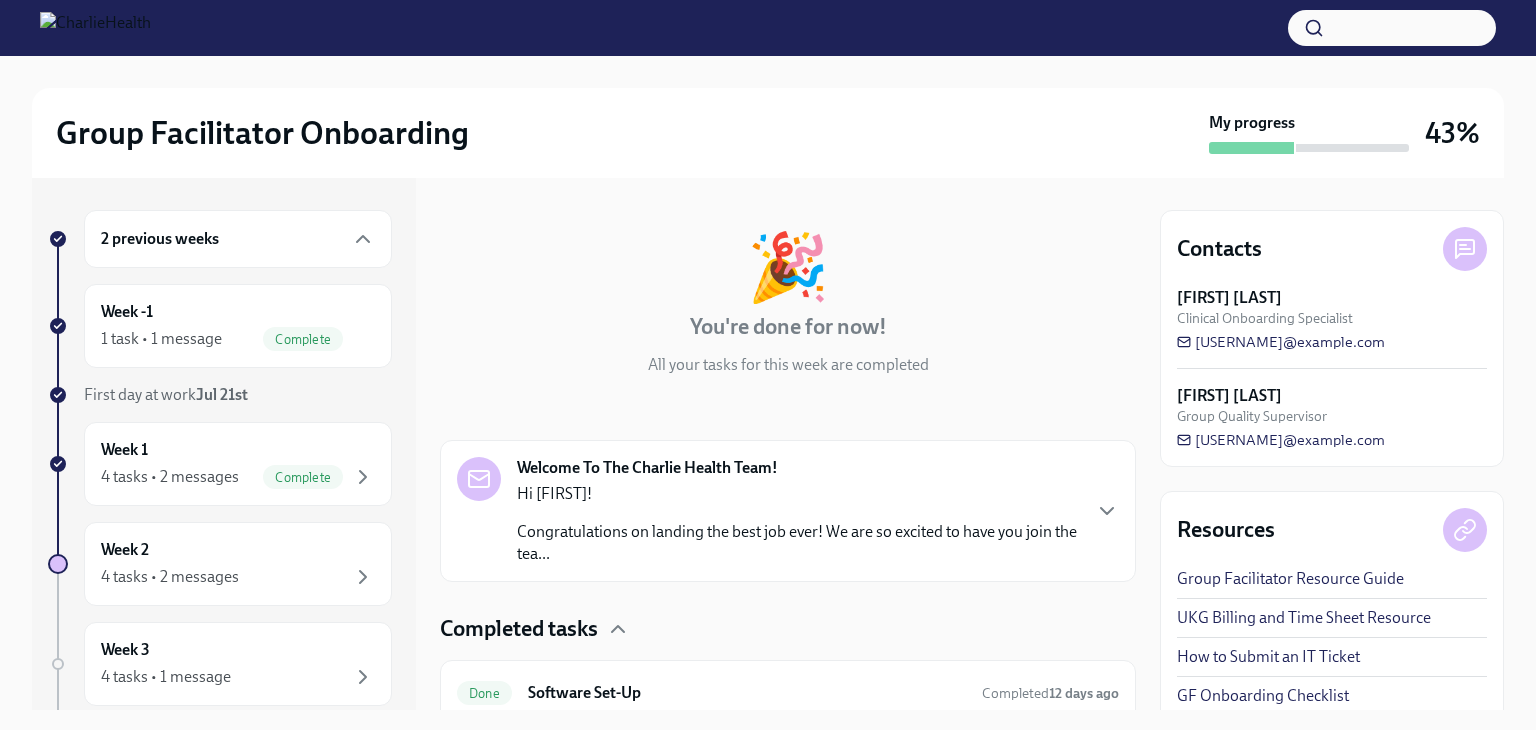 scroll, scrollTop: 147, scrollLeft: 0, axis: vertical 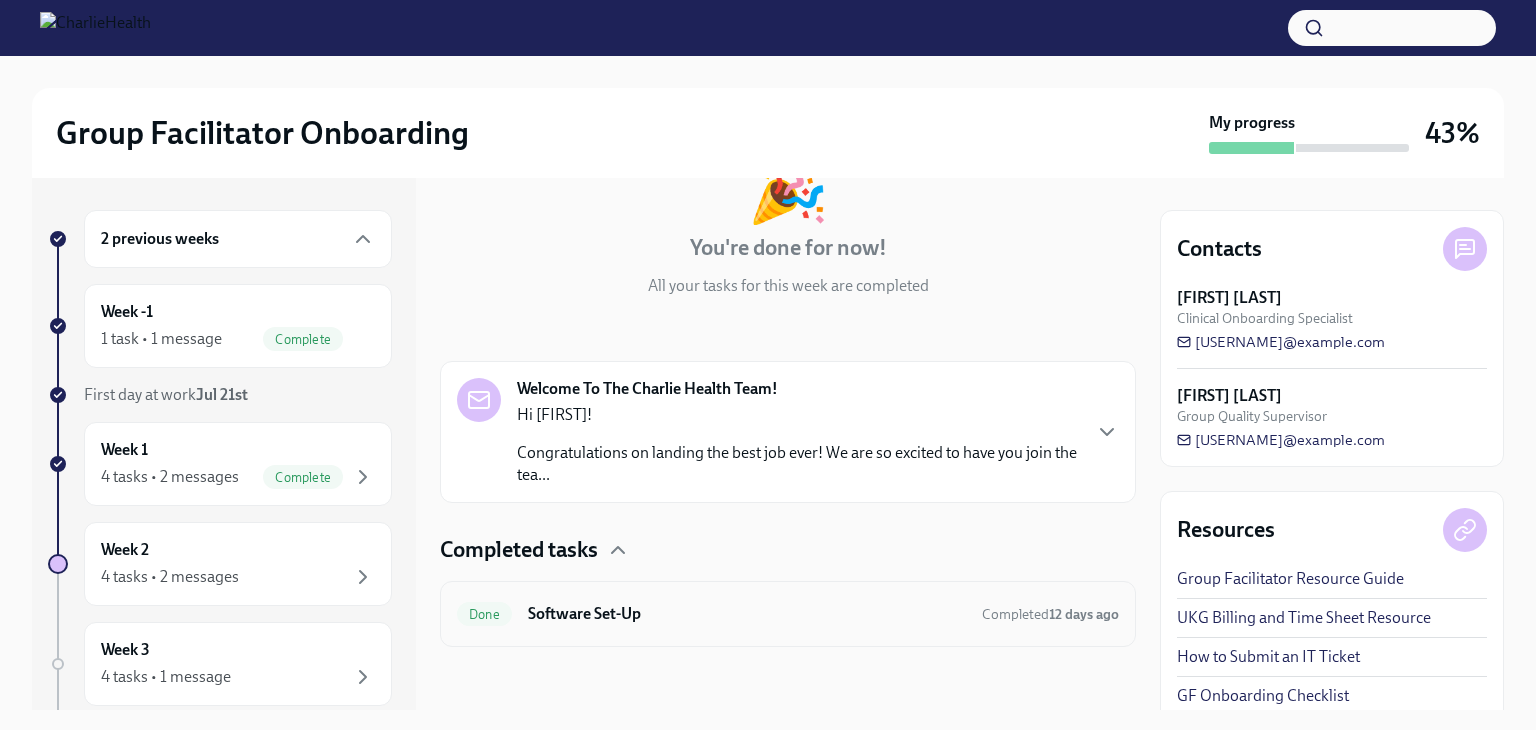 click on "Software Set-Up" at bounding box center (747, 614) 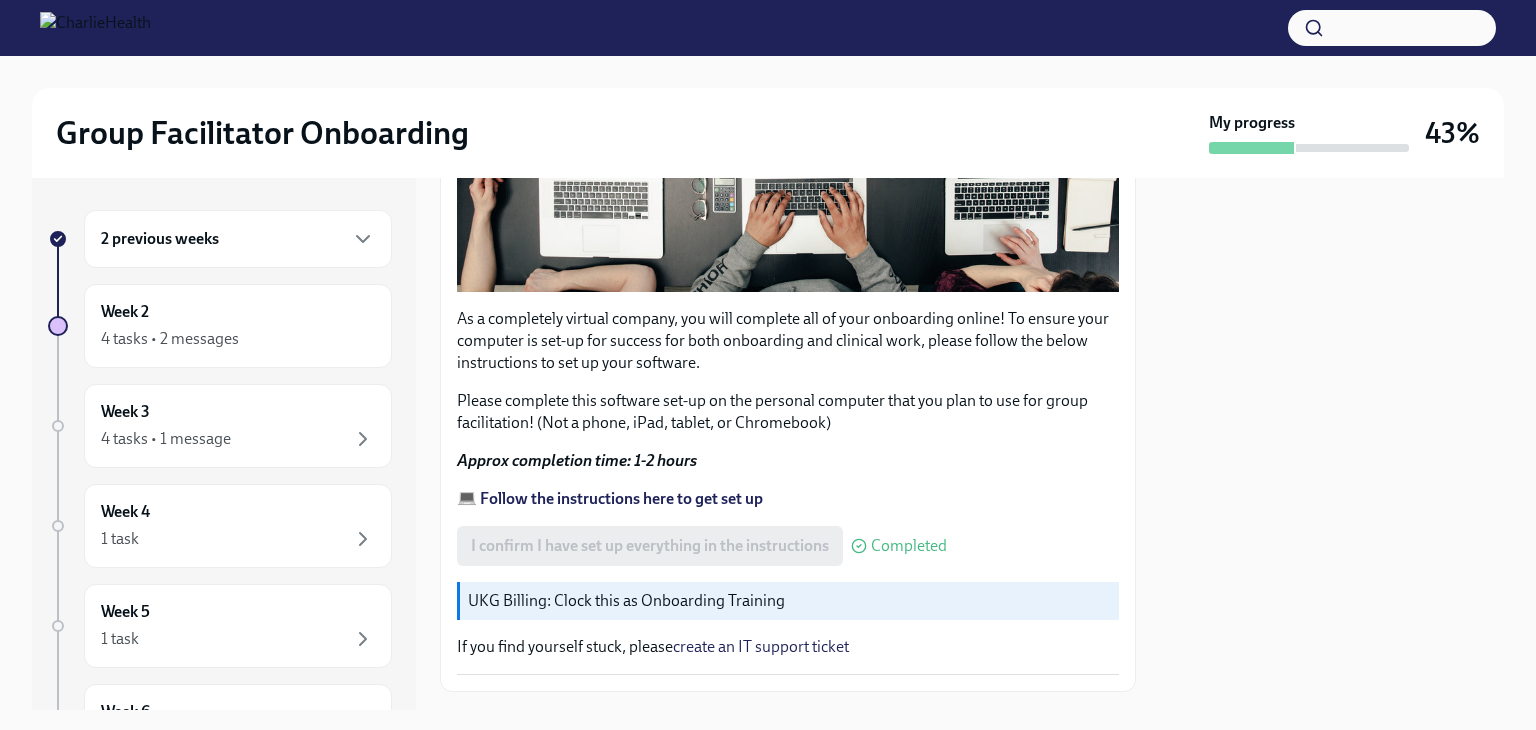 scroll, scrollTop: 671, scrollLeft: 0, axis: vertical 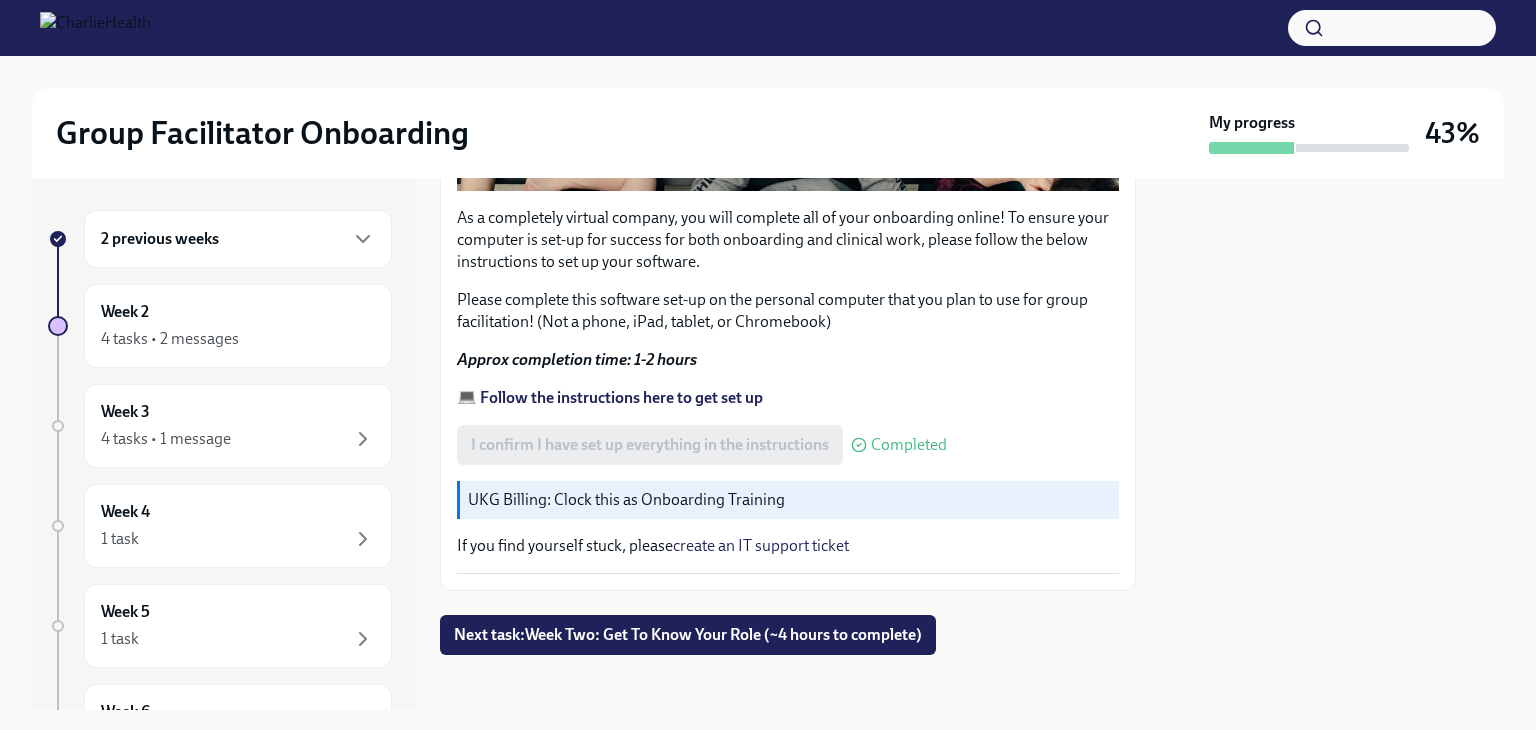 click on "💻 Follow the instructions here to get set up" at bounding box center (610, 397) 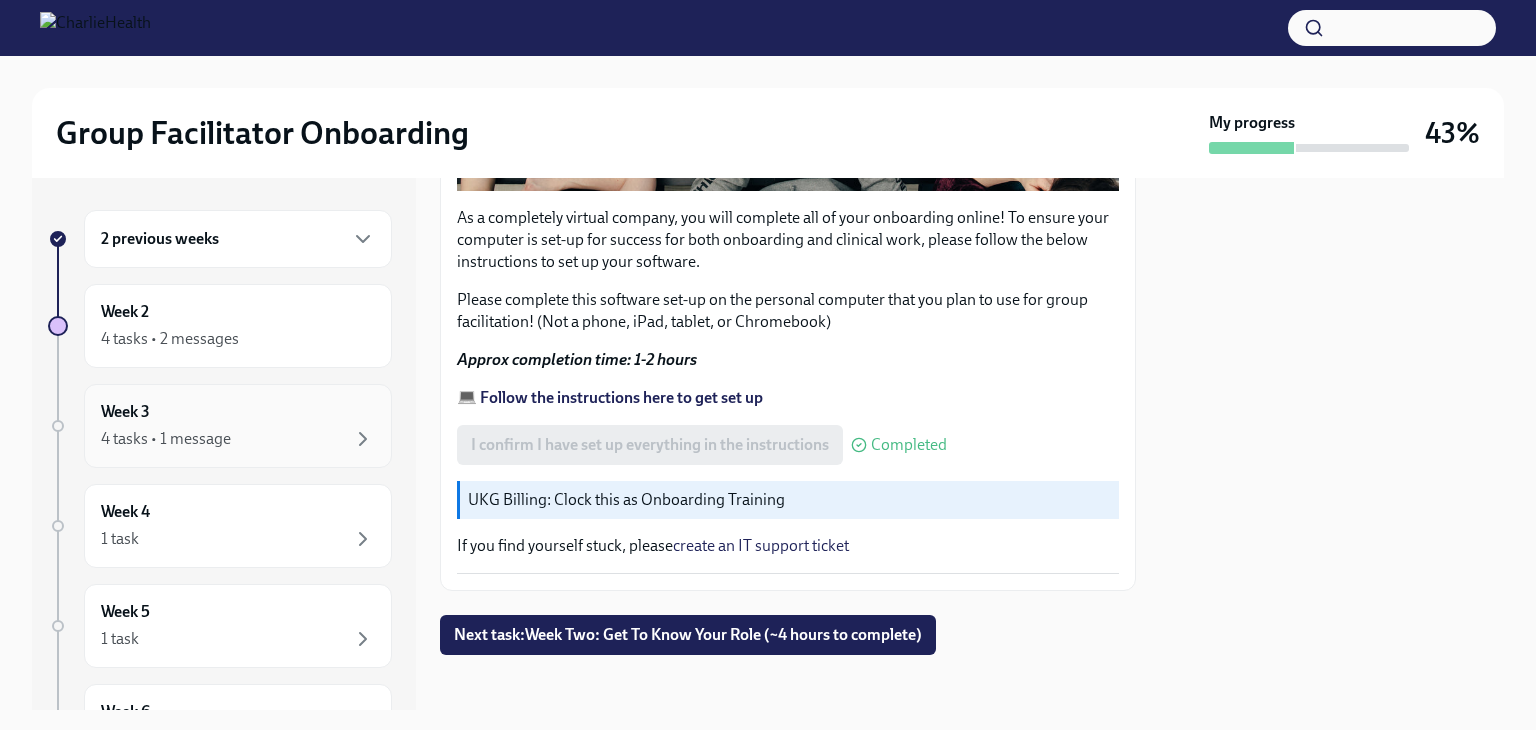 click on "4 tasks • 1 message" at bounding box center (166, 439) 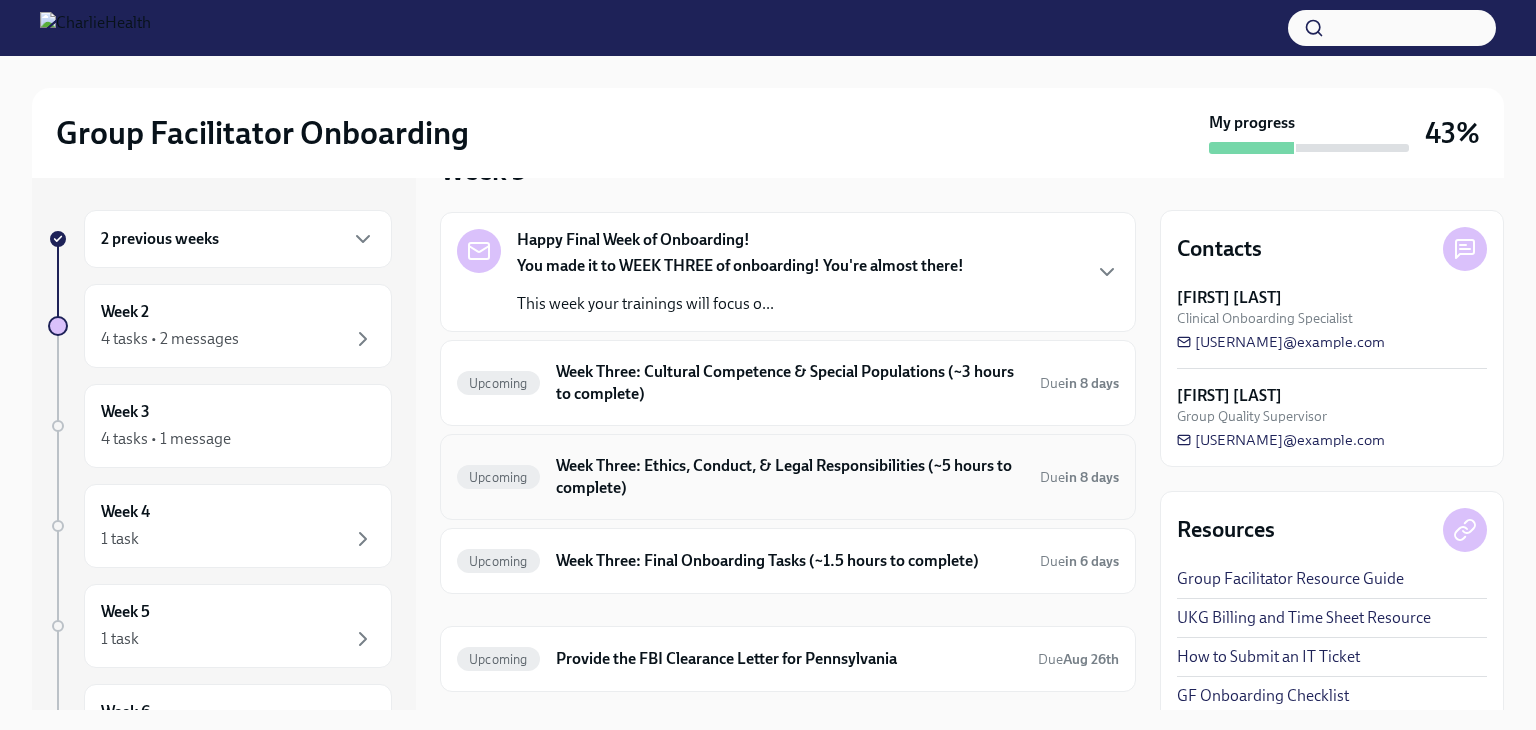 scroll, scrollTop: 102, scrollLeft: 0, axis: vertical 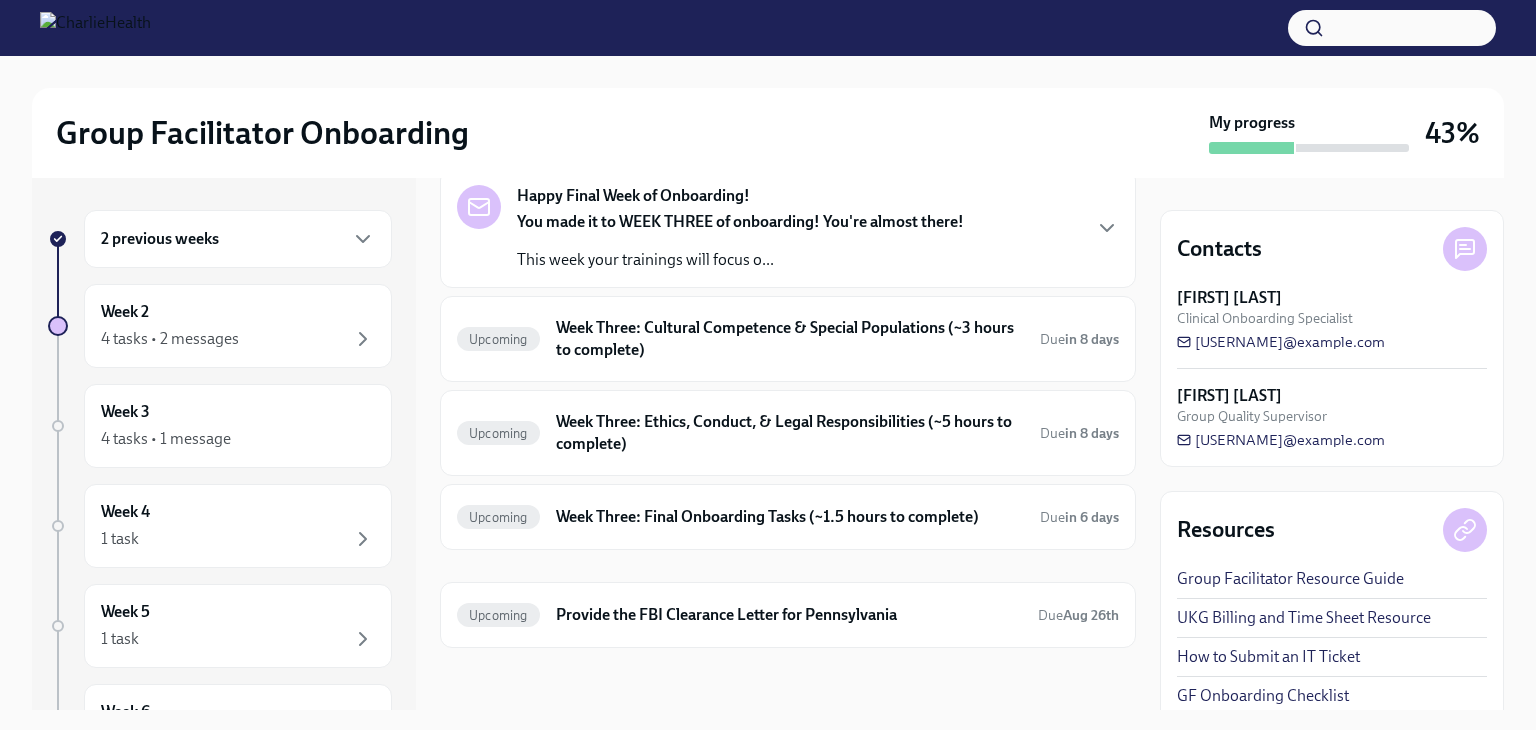 click on "You made it to WEEK THREE of onboarding! You're almost there!
This week your trainings will focus o..." at bounding box center [740, 241] 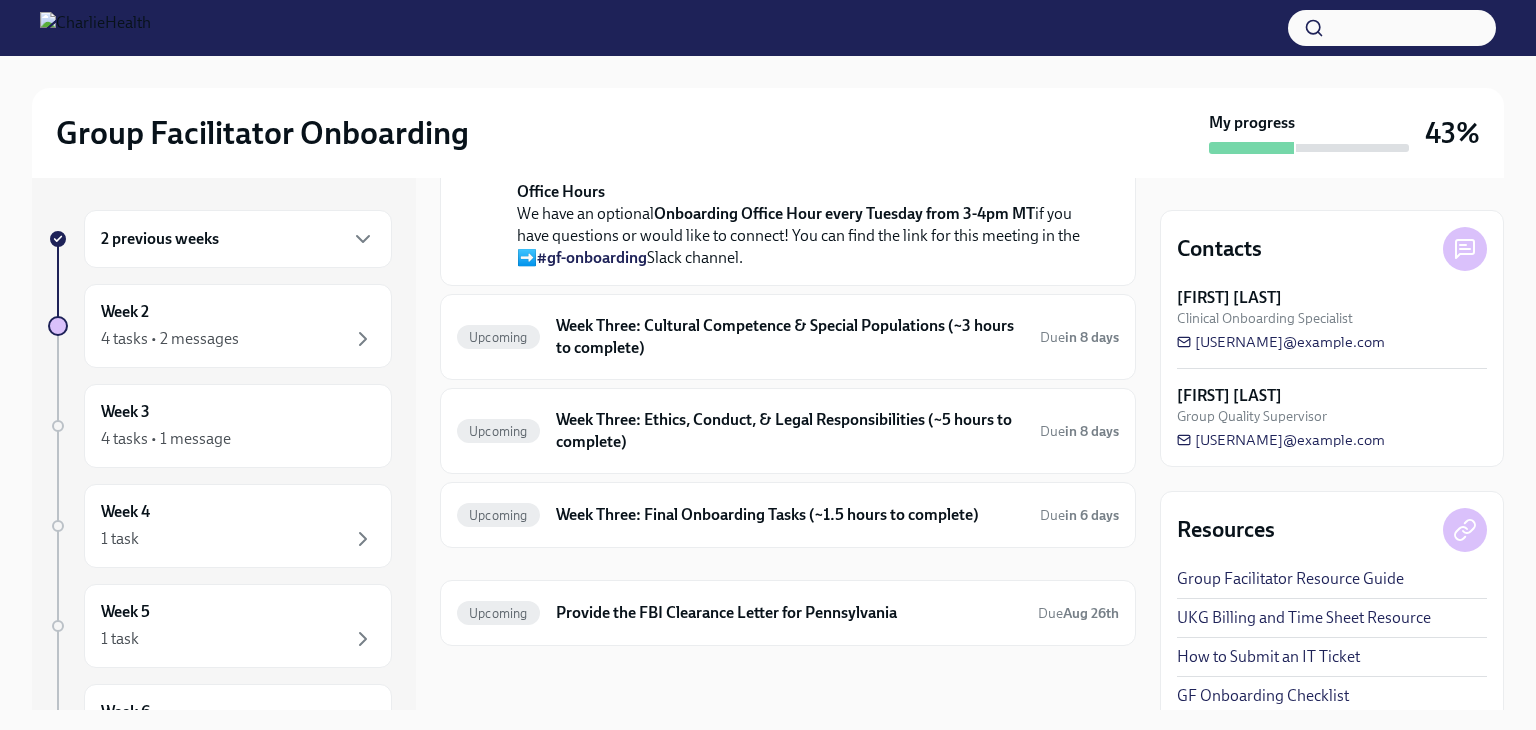 scroll, scrollTop: 714, scrollLeft: 0, axis: vertical 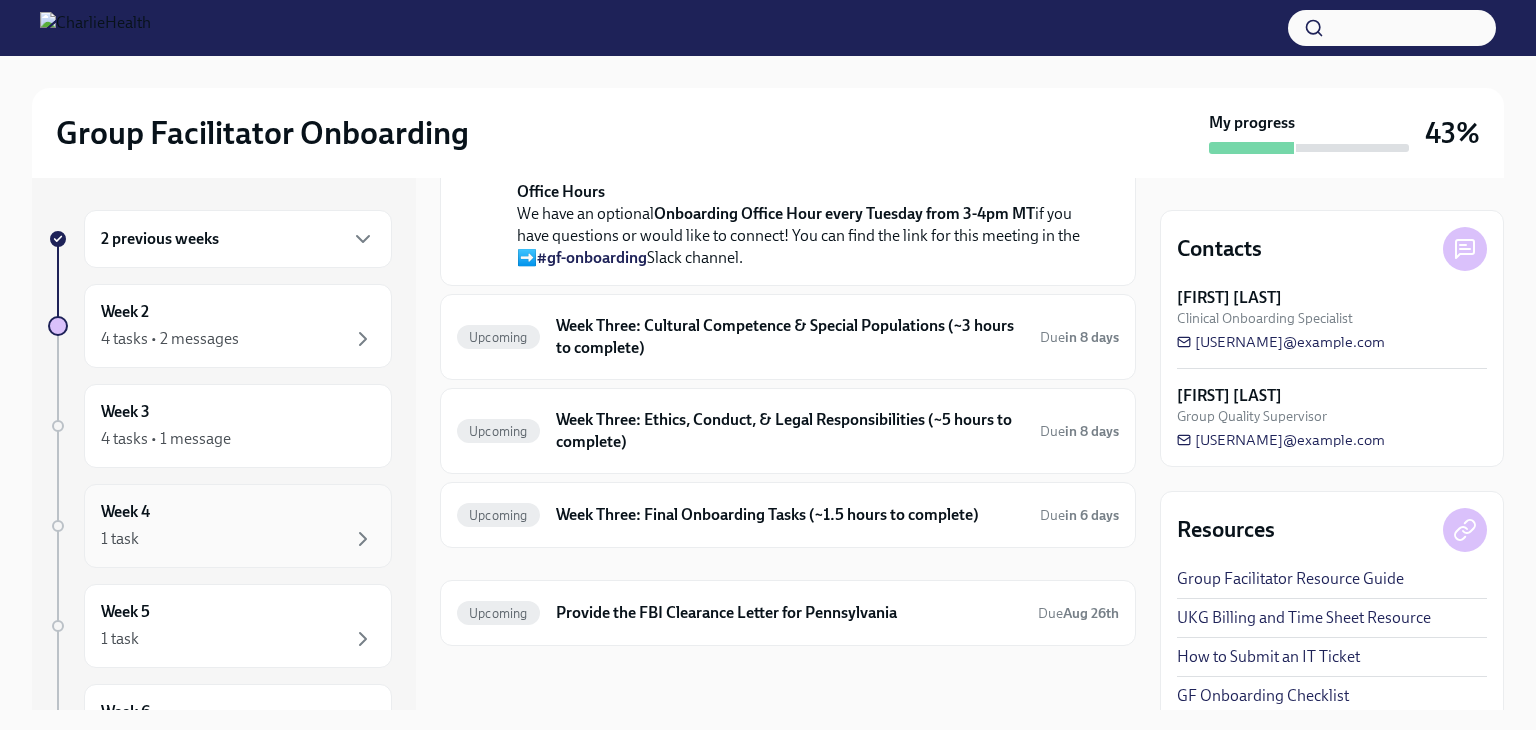 click on "1 task" at bounding box center (238, 539) 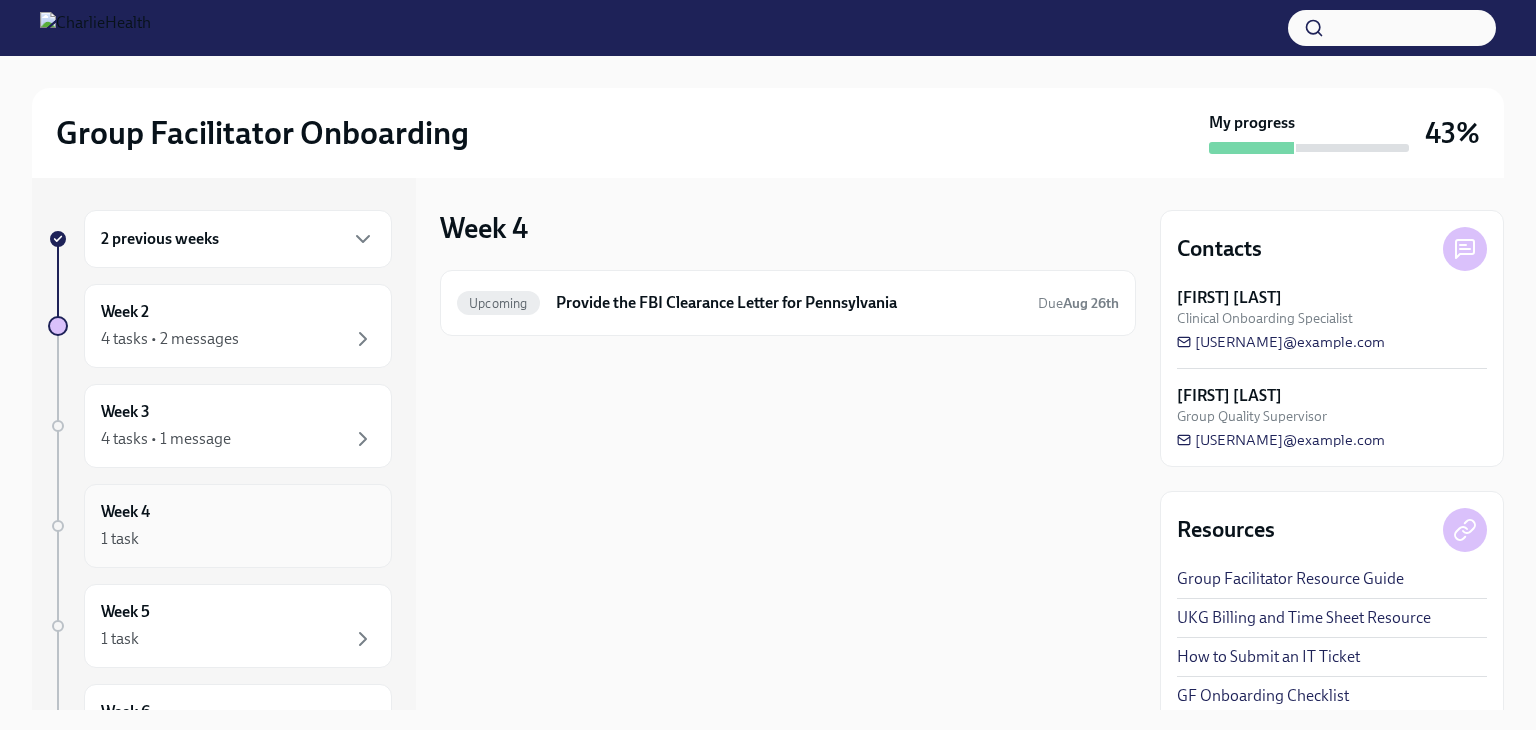 scroll, scrollTop: 0, scrollLeft: 0, axis: both 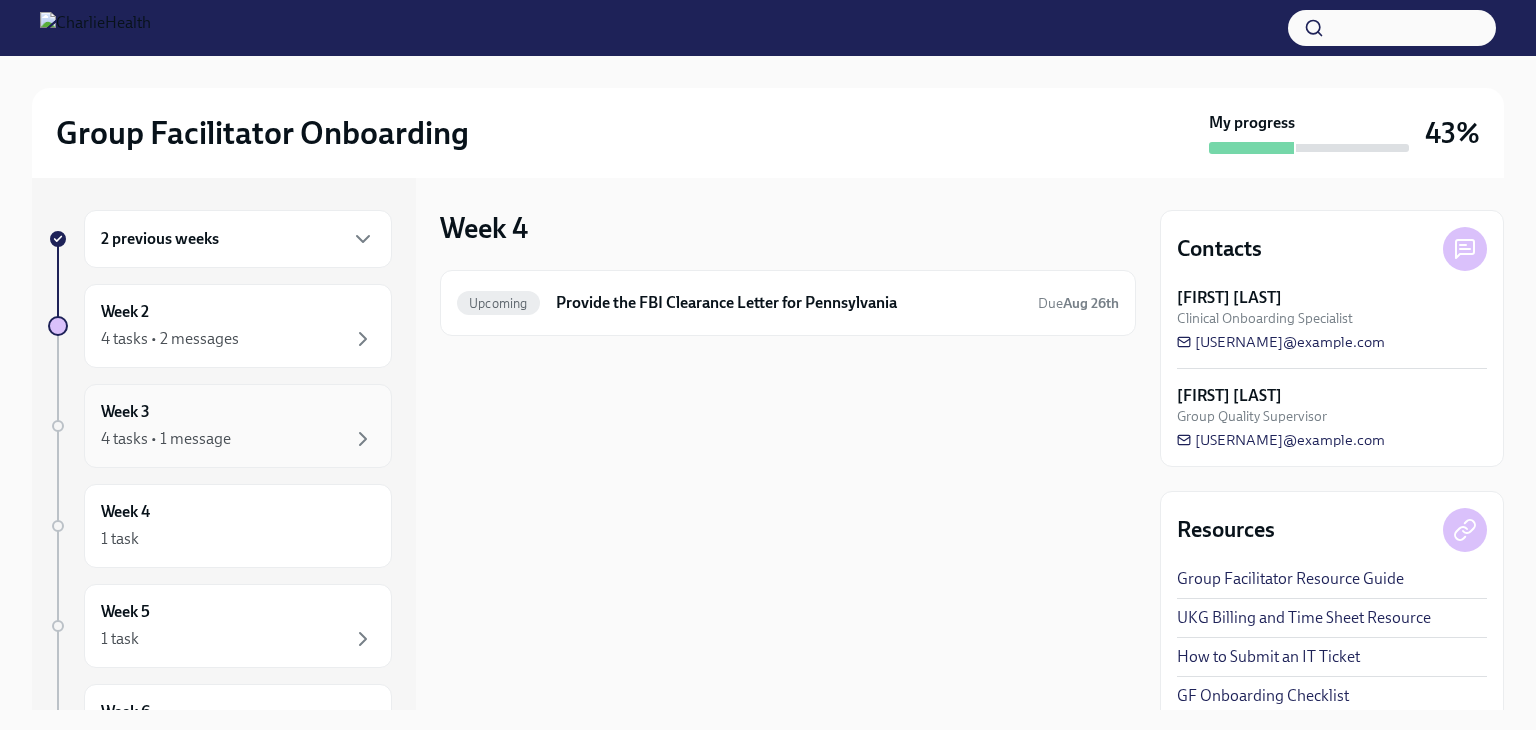 click on "Week 3 4 tasks • 1 message" at bounding box center [238, 426] 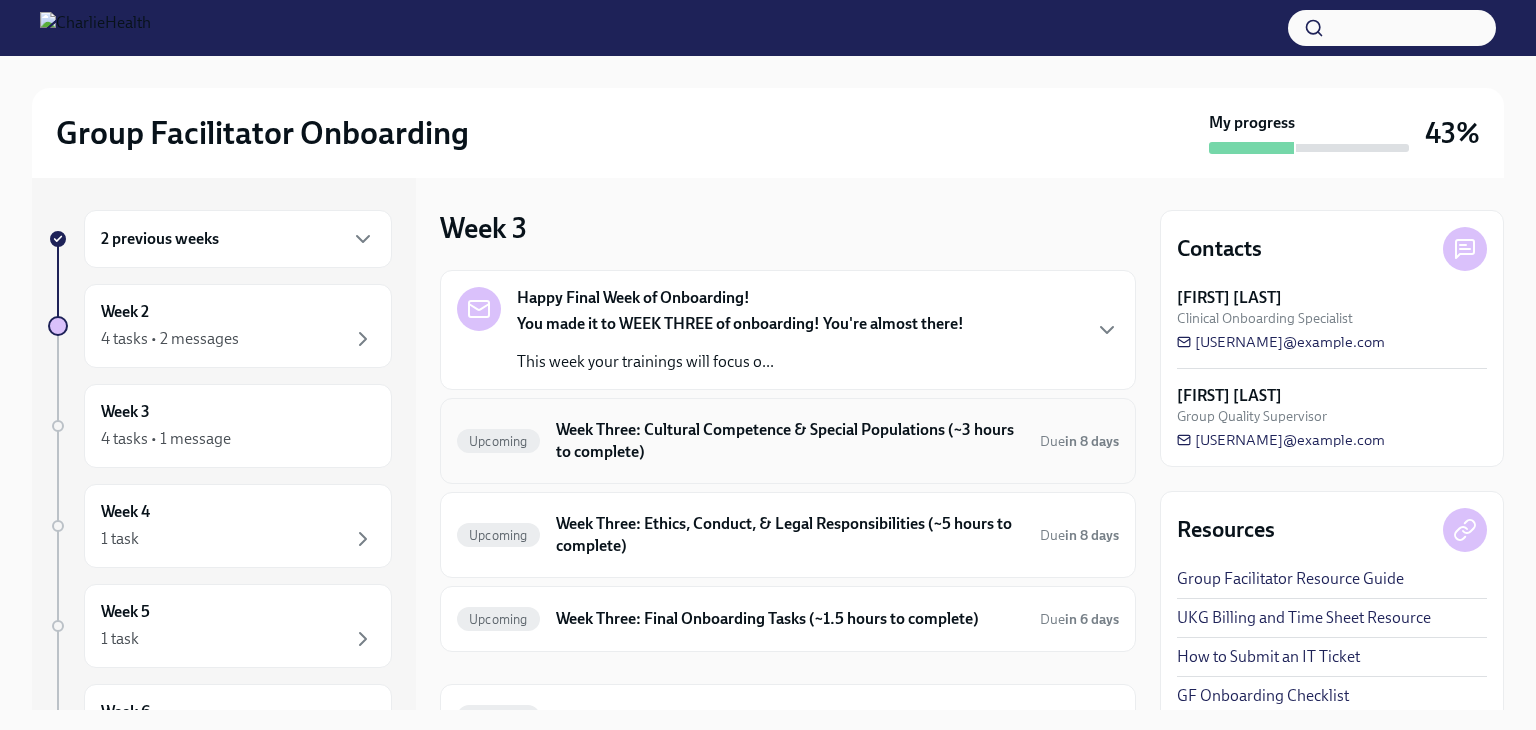 click on "Week Three: Cultural Competence & Special Populations (~3 hours to complete)" at bounding box center (790, 441) 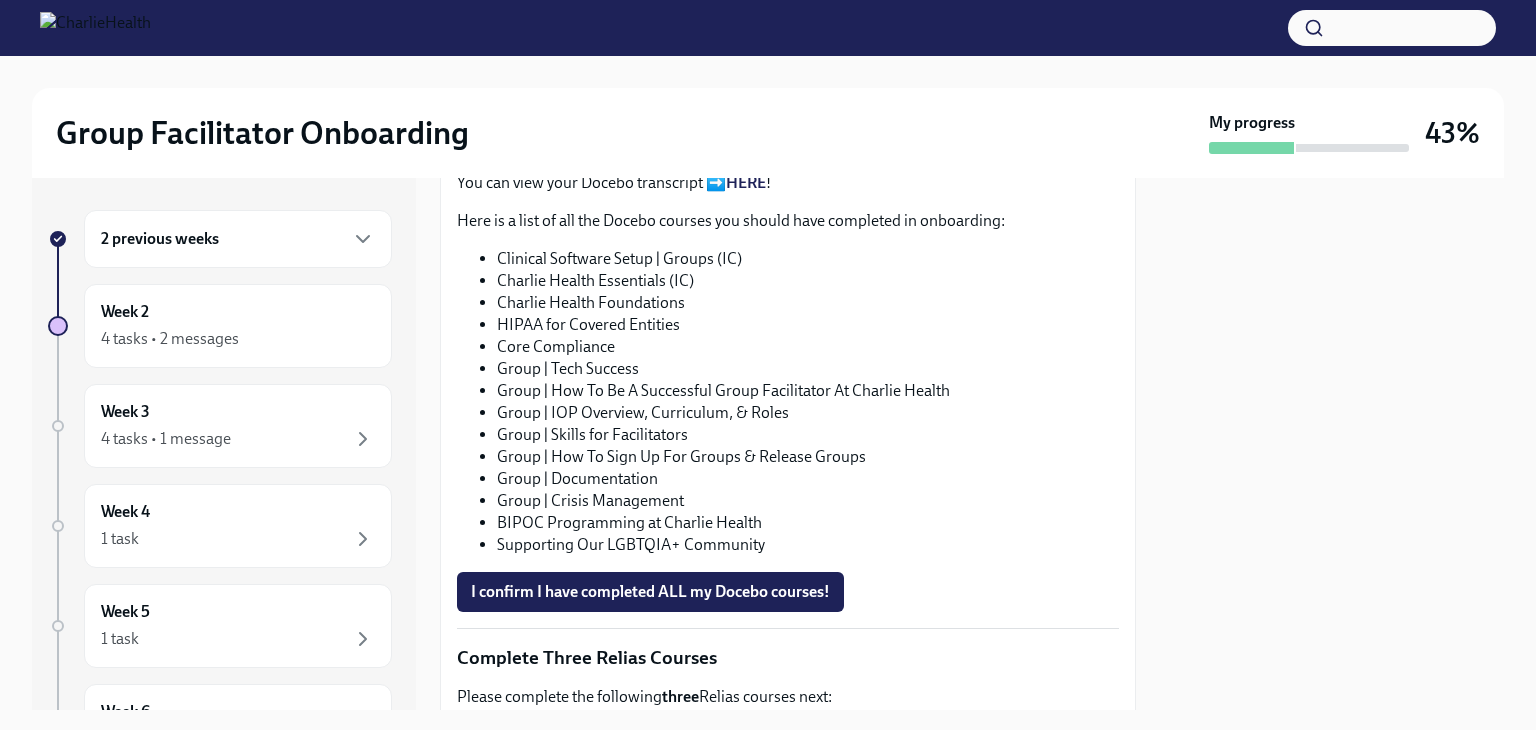 scroll, scrollTop: 1464, scrollLeft: 0, axis: vertical 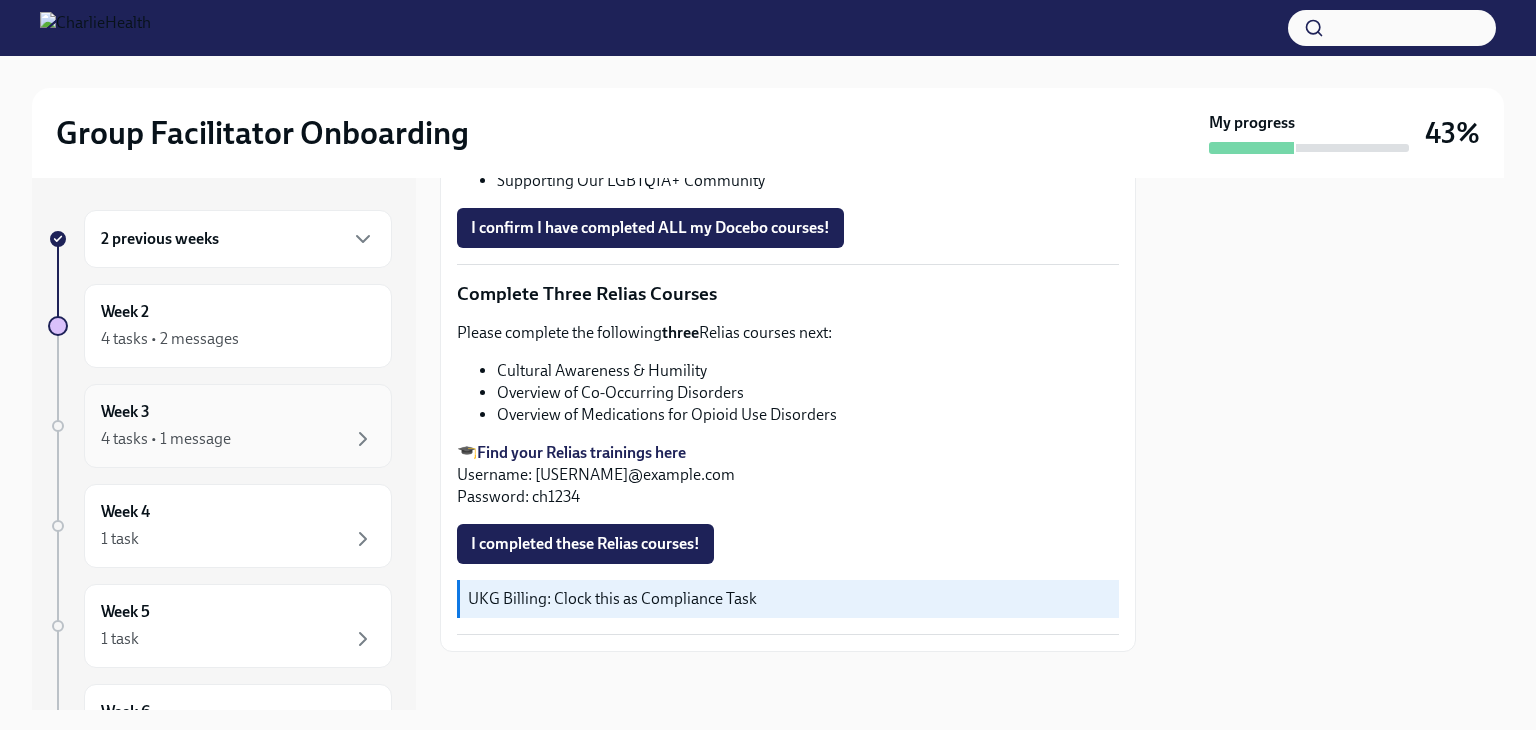 click on "4 tasks • 1 message" at bounding box center (238, 439) 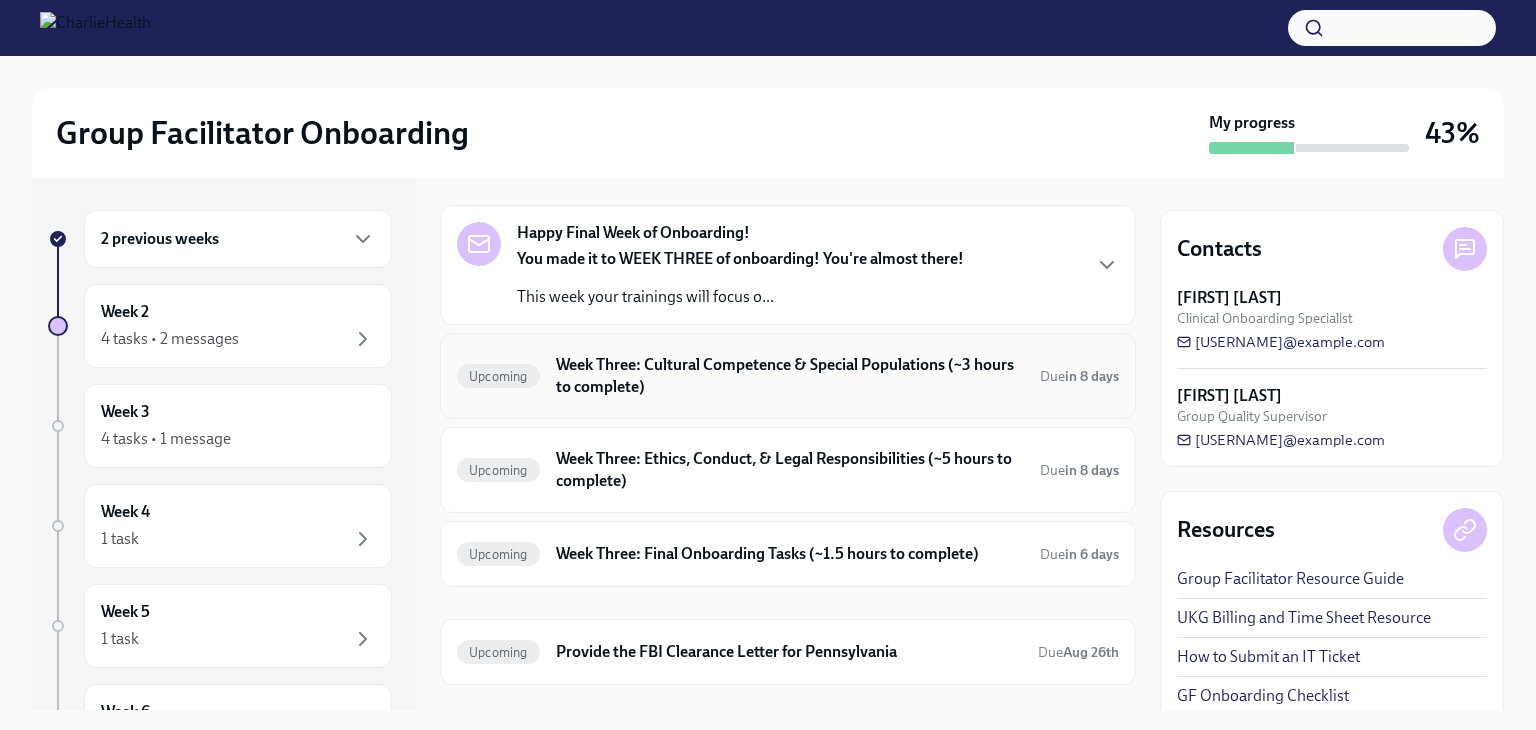 scroll, scrollTop: 100, scrollLeft: 0, axis: vertical 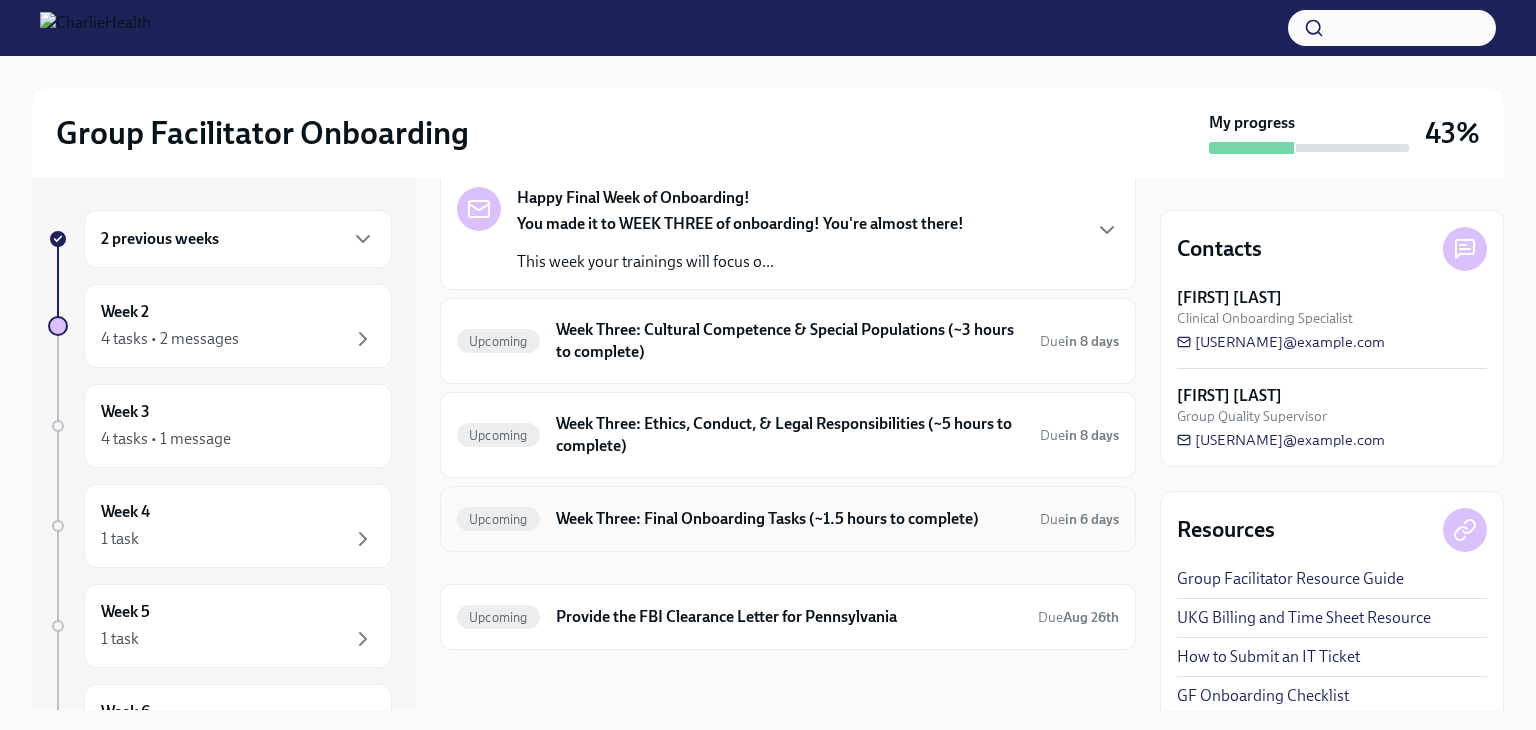 click on "Week Three: Final Onboarding Tasks (~1.5 hours to complete)" at bounding box center (790, 519) 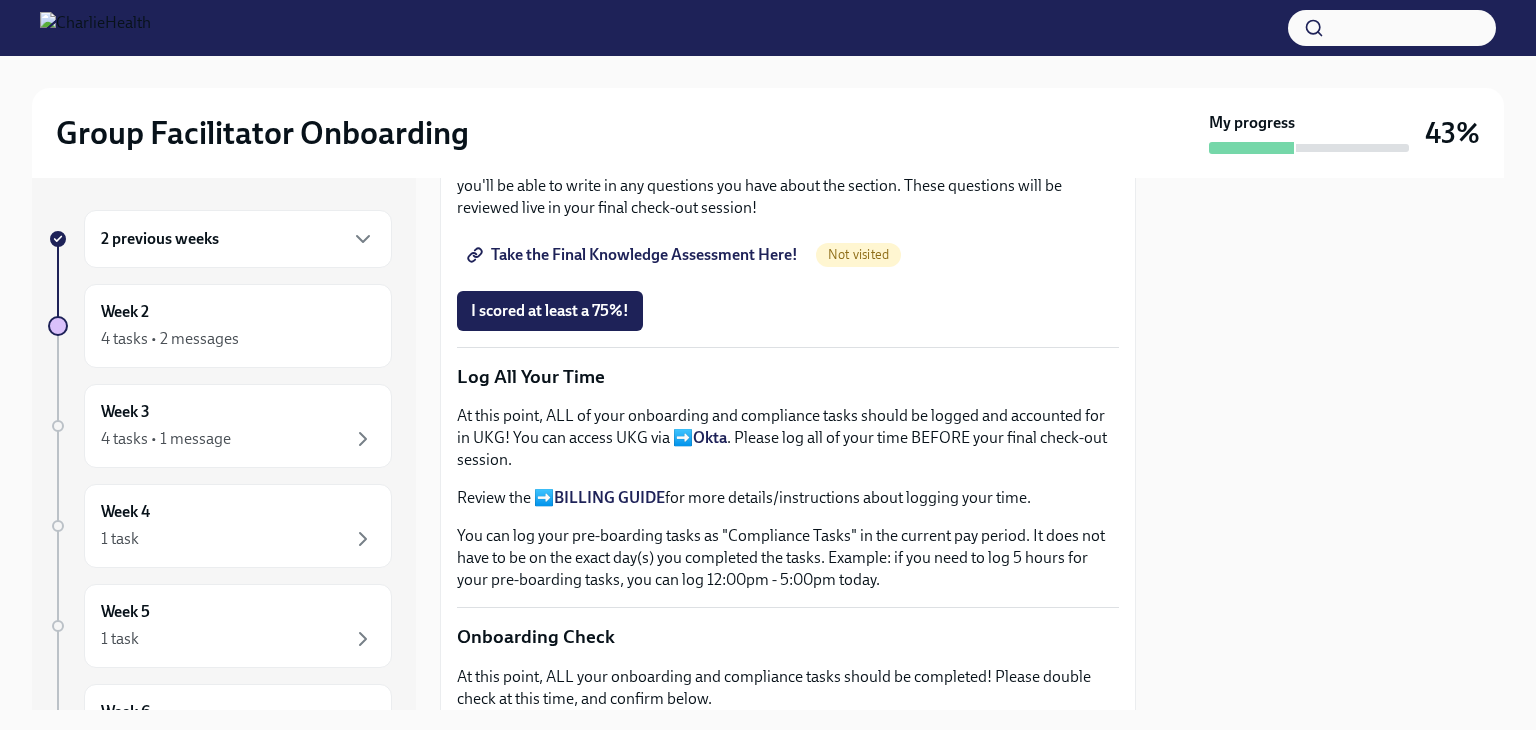 scroll, scrollTop: 1200, scrollLeft: 0, axis: vertical 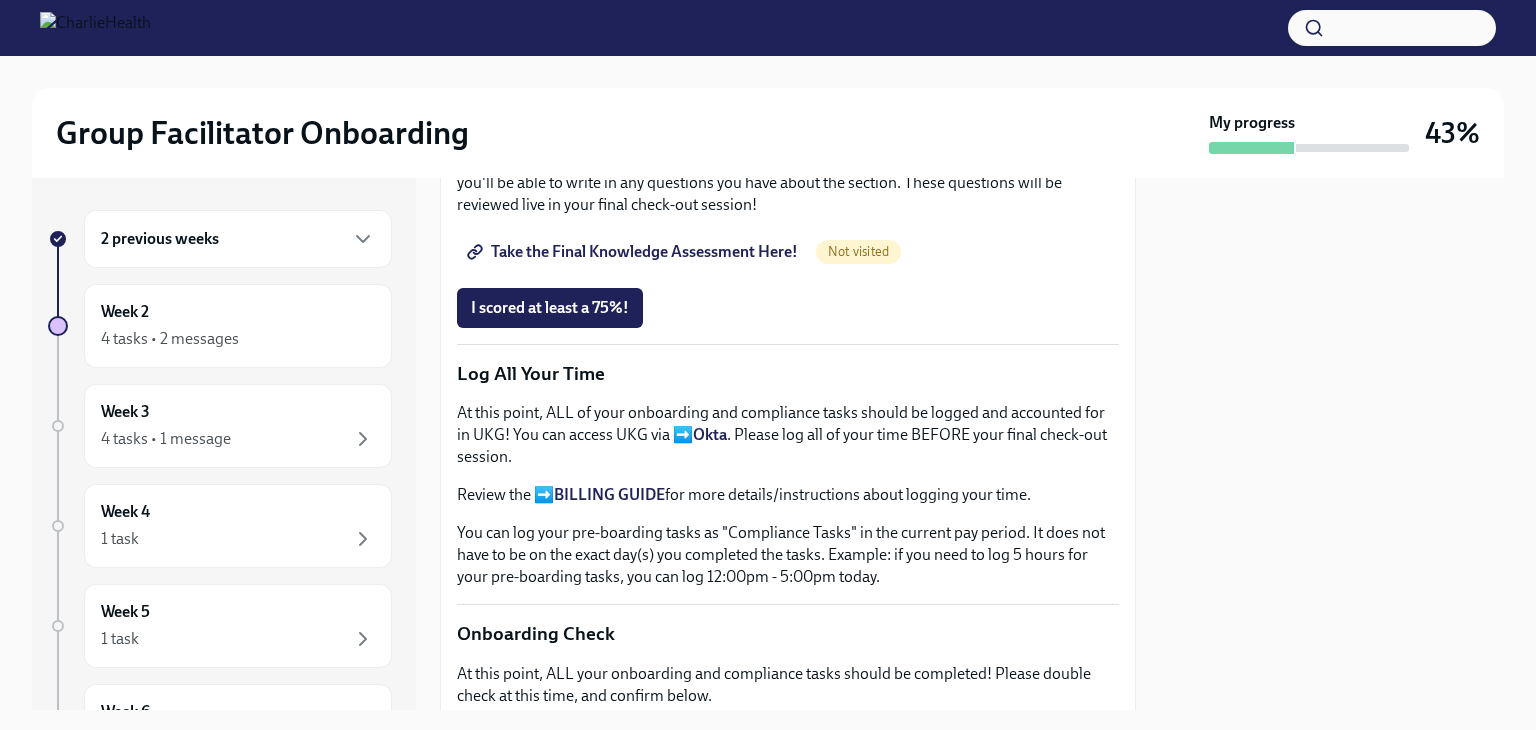 click on "BILLING GUIDE" at bounding box center (609, 494) 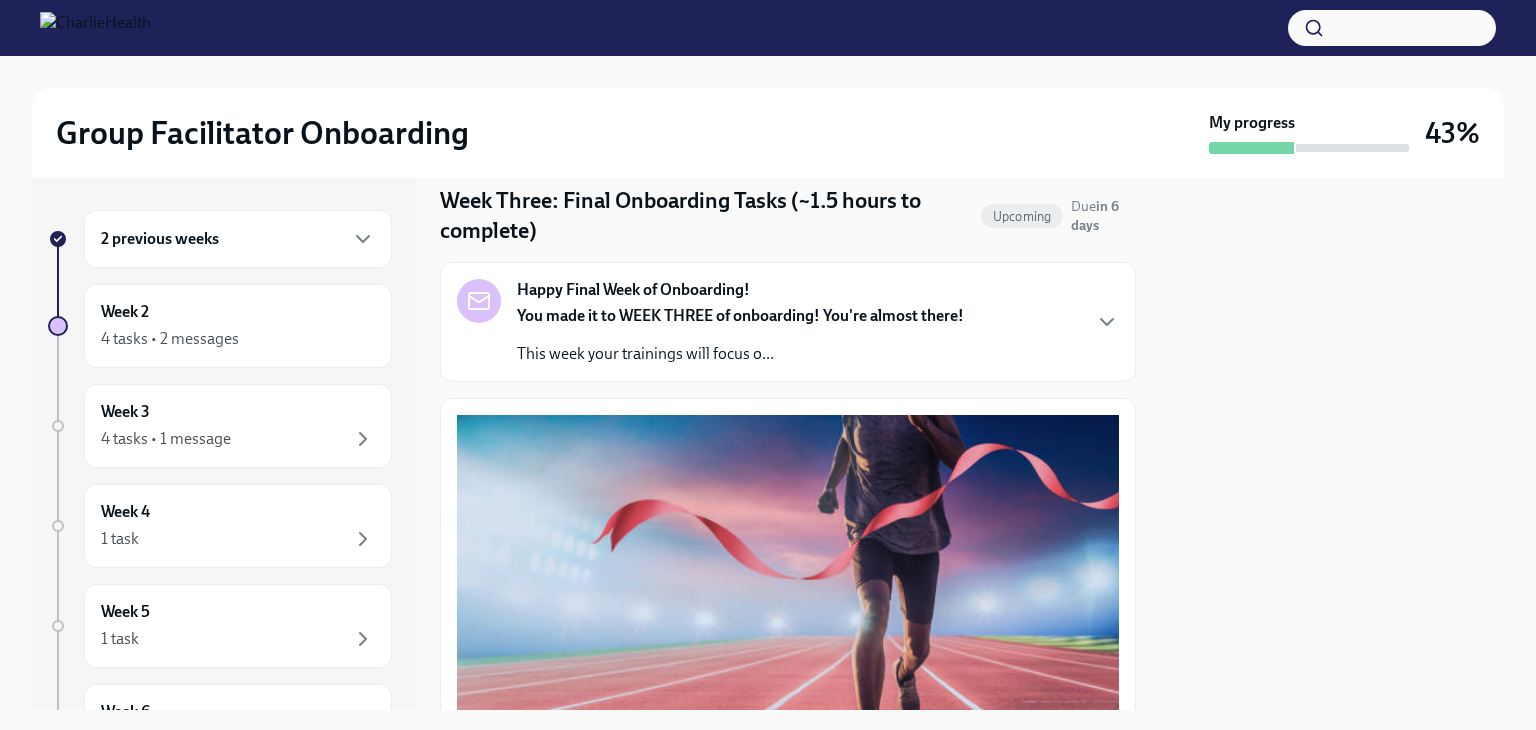 scroll, scrollTop: 0, scrollLeft: 0, axis: both 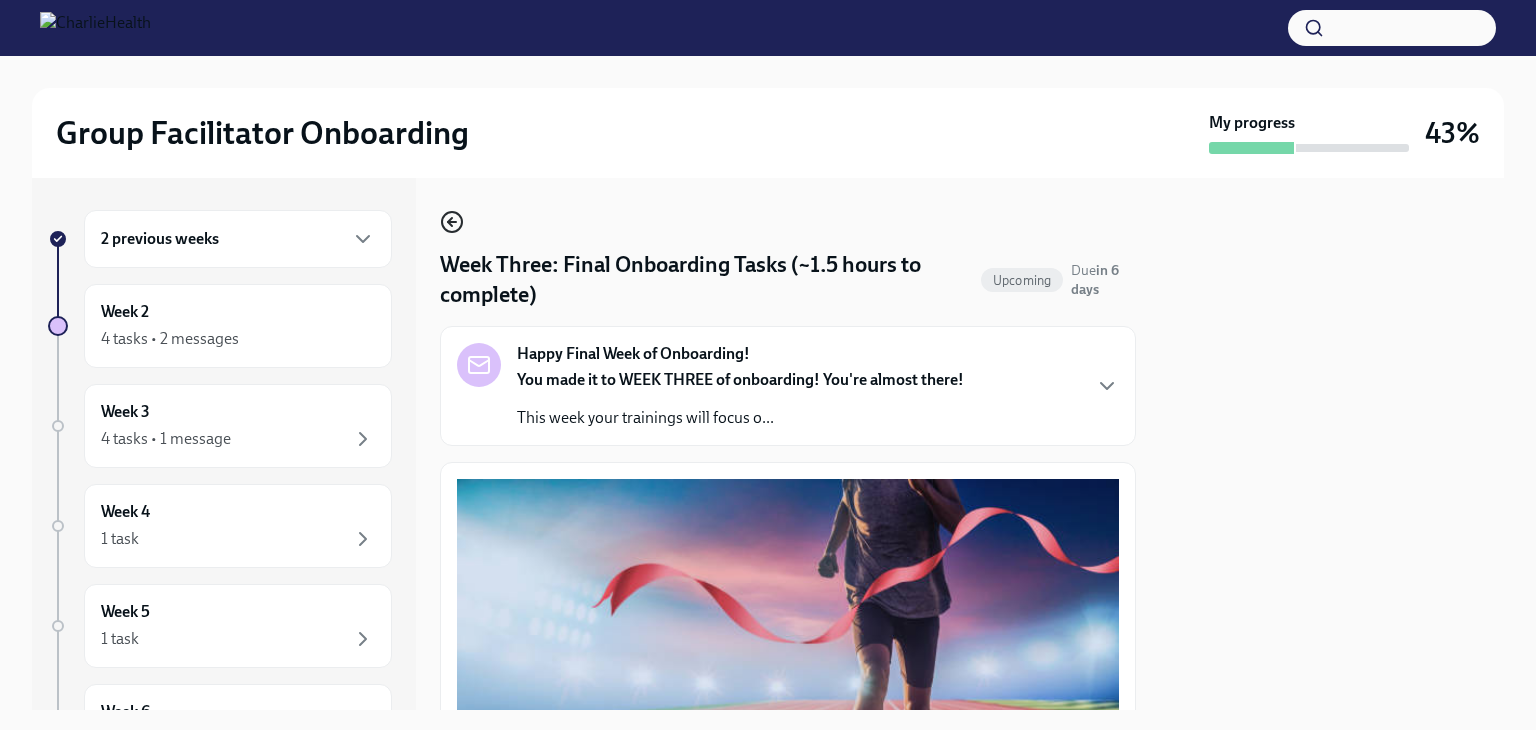 click 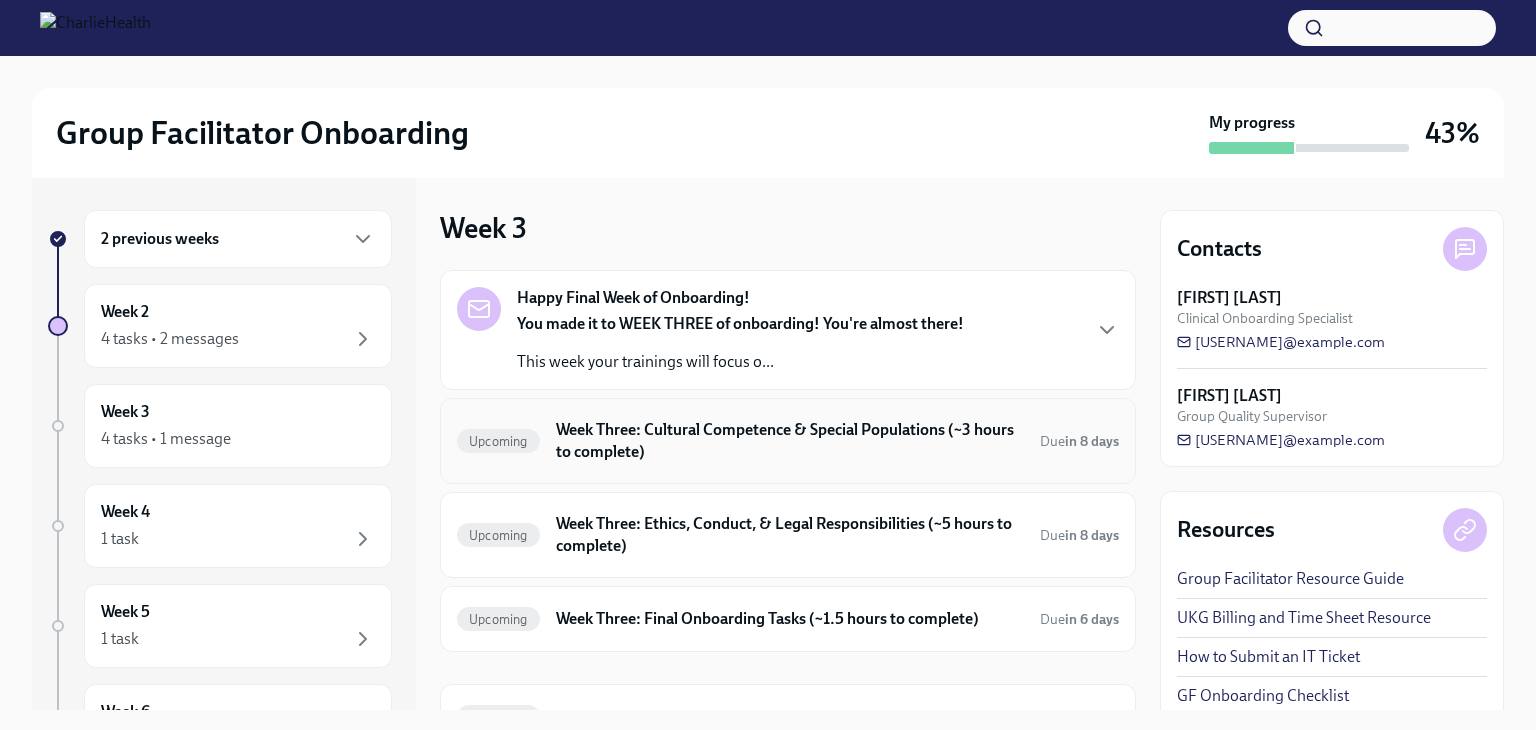 click on "Week Three: Cultural Competence & Special Populations (~3 hours to complete)" at bounding box center [790, 441] 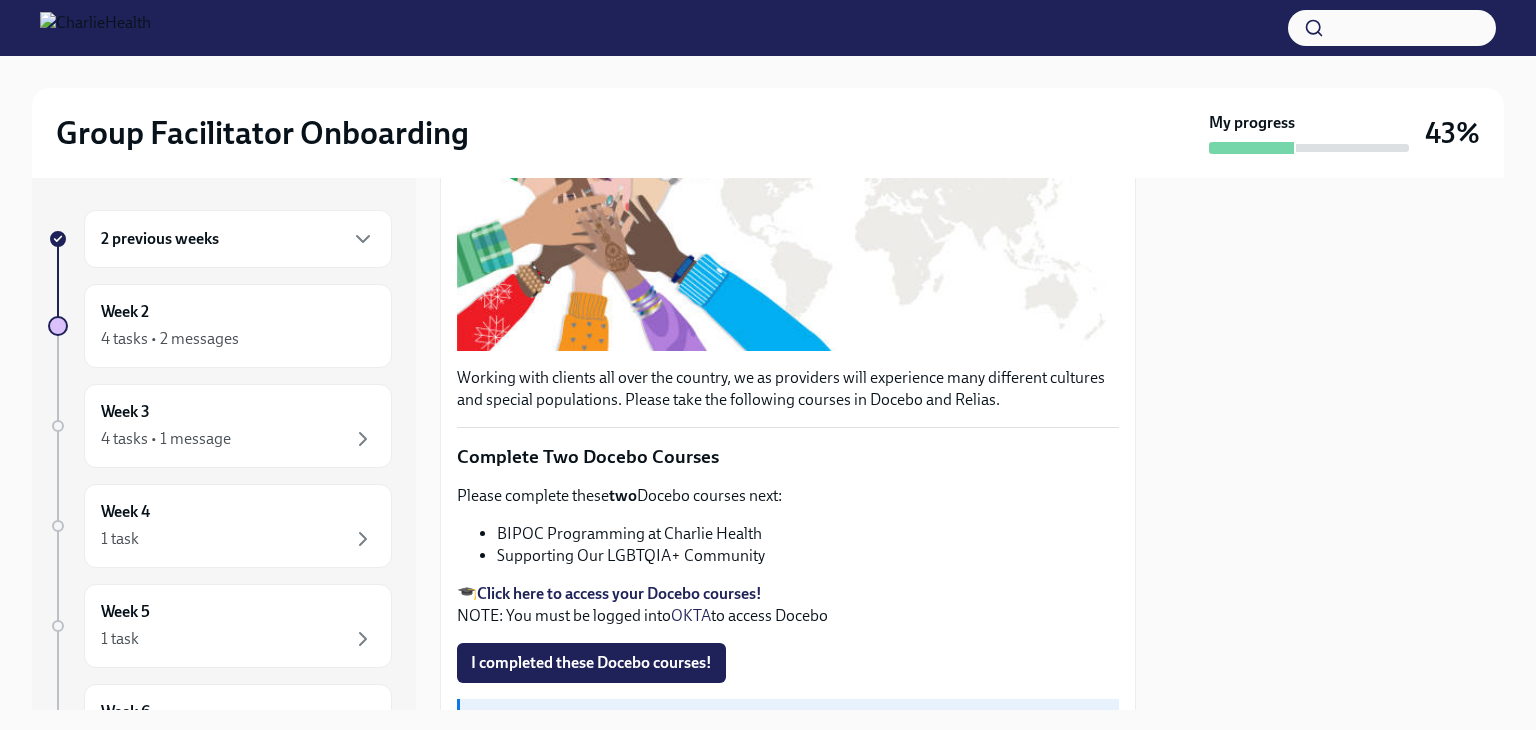 scroll, scrollTop: 600, scrollLeft: 0, axis: vertical 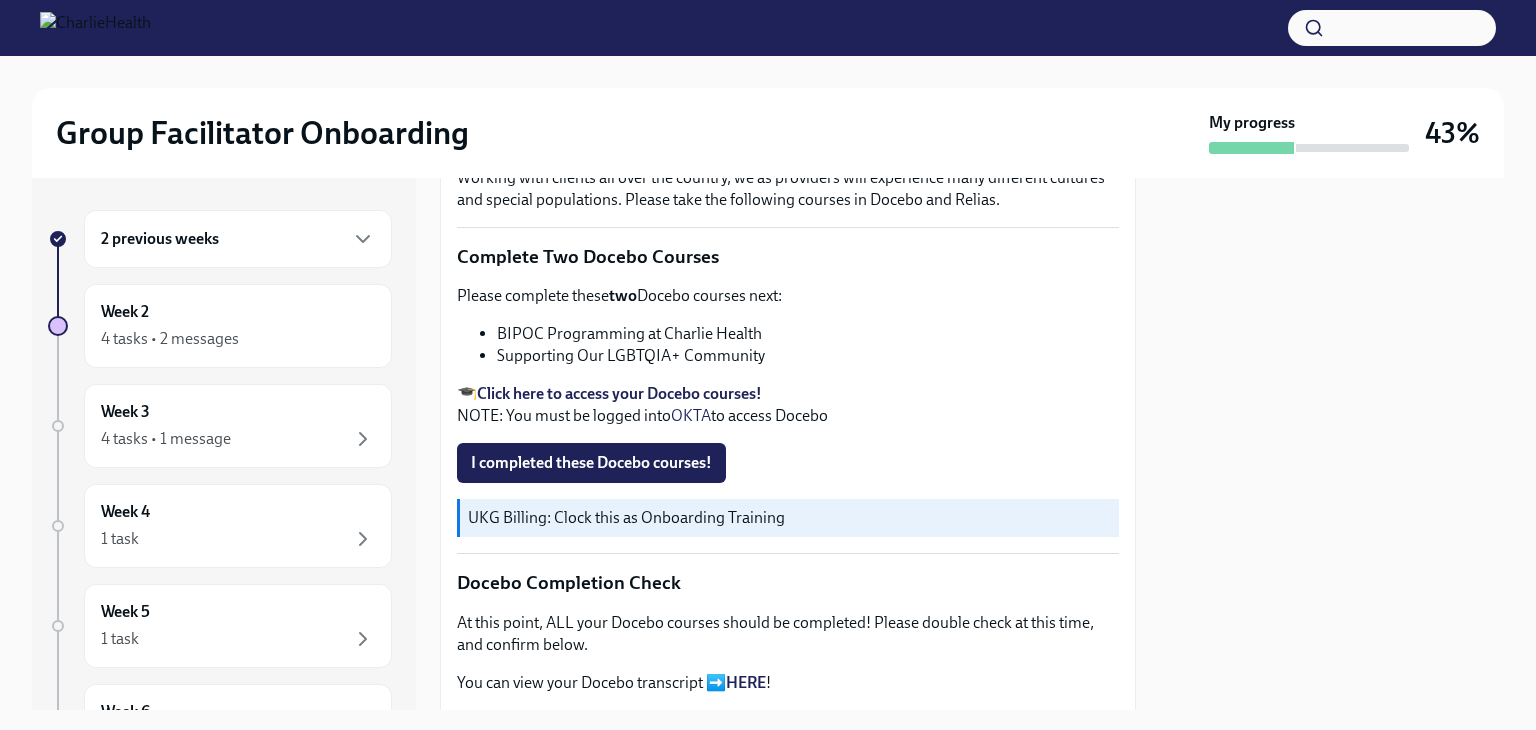 click on "Click here to access your Docebo courses!" at bounding box center [619, 393] 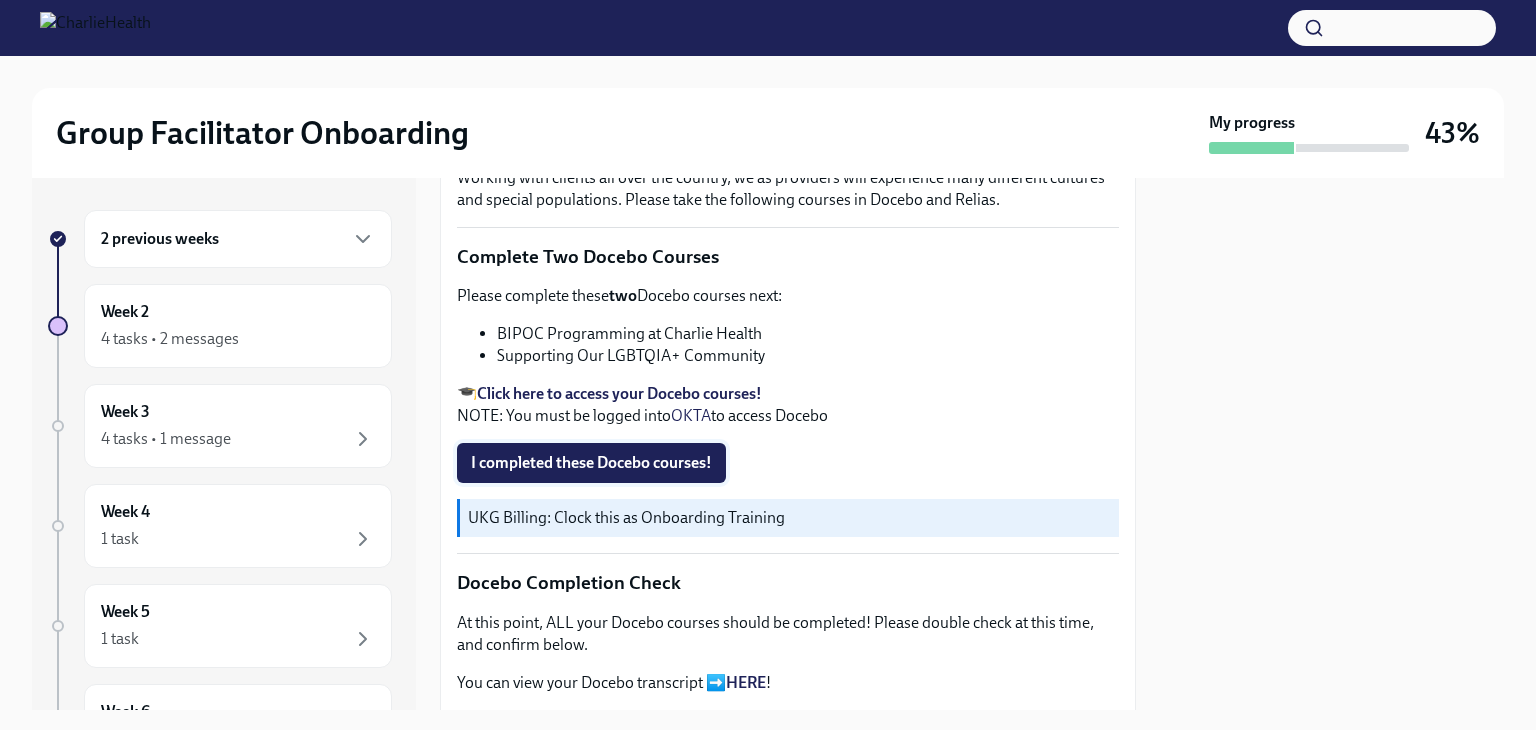 click on "I completed these Docebo courses!" at bounding box center (591, 463) 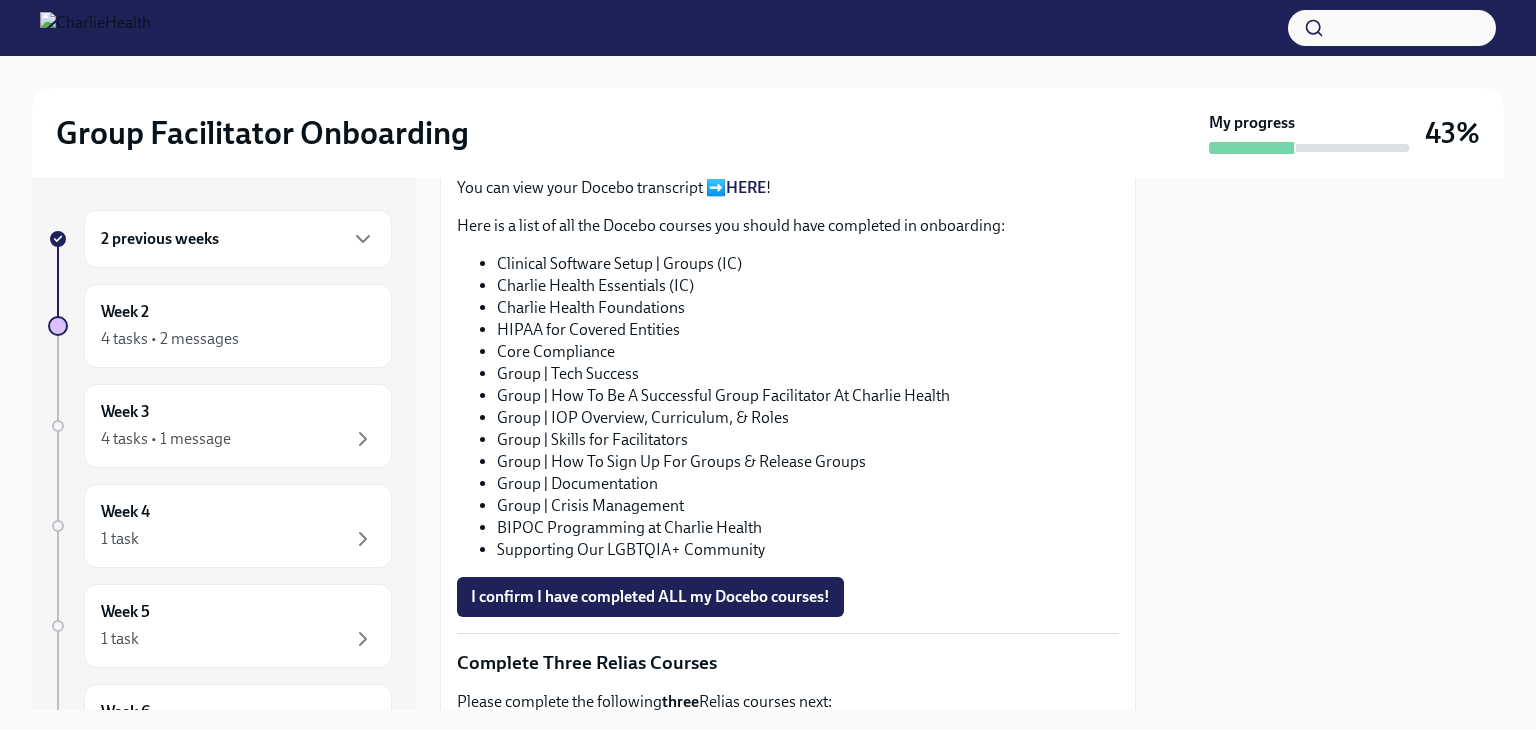 scroll, scrollTop: 1100, scrollLeft: 0, axis: vertical 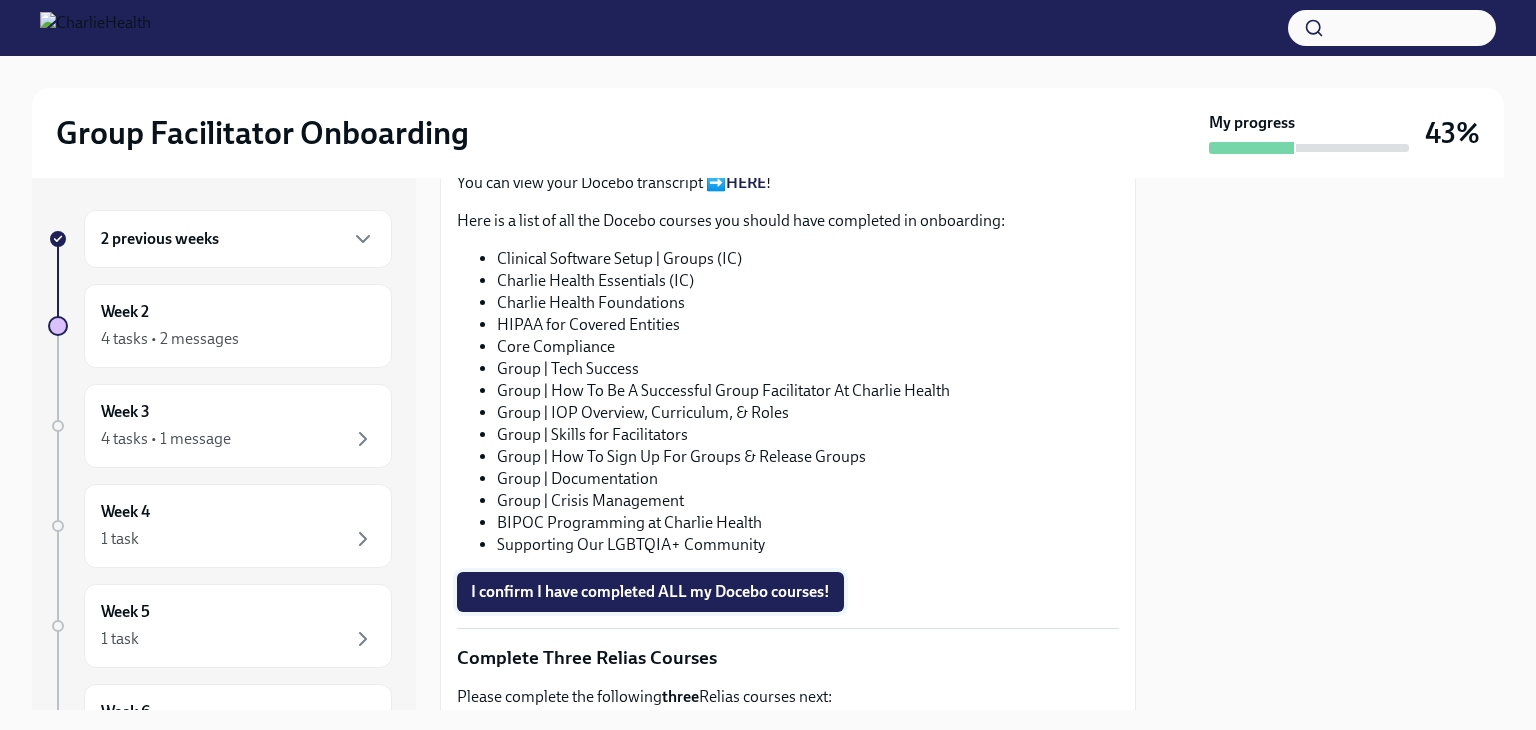click on "I confirm I have completed ALL my Docebo courses!" at bounding box center [650, 592] 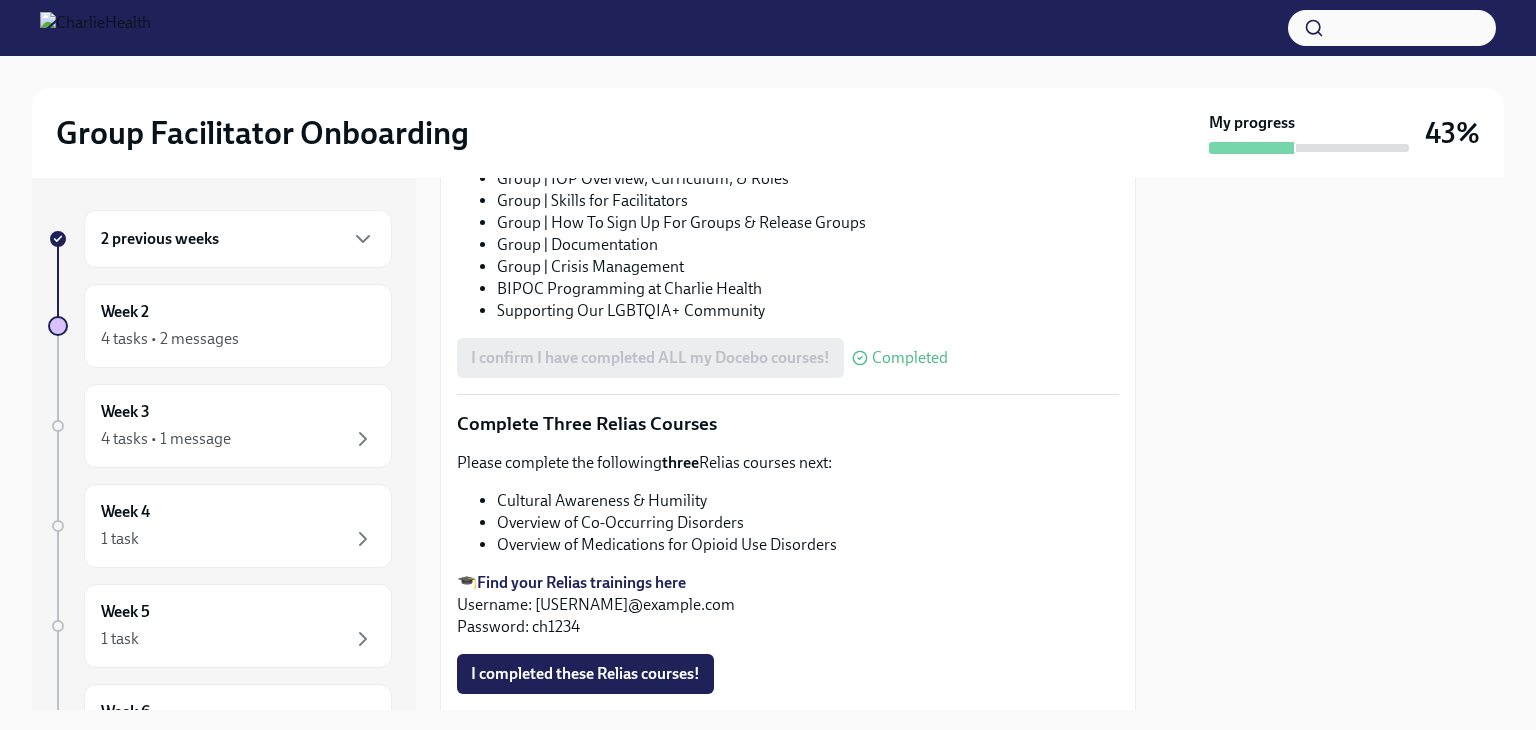 scroll, scrollTop: 1464, scrollLeft: 0, axis: vertical 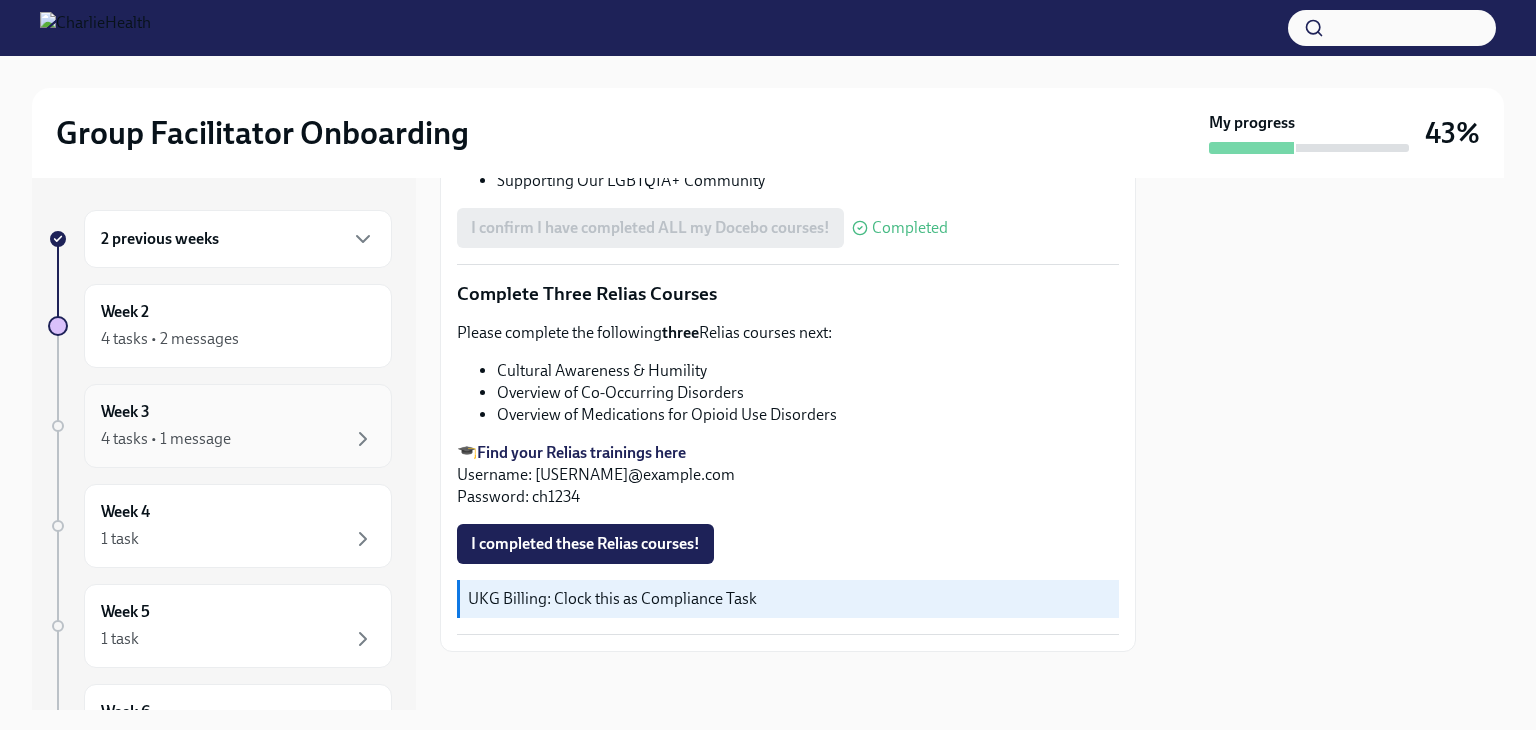 click on "Week 3 4 tasks • 1 message" at bounding box center (238, 426) 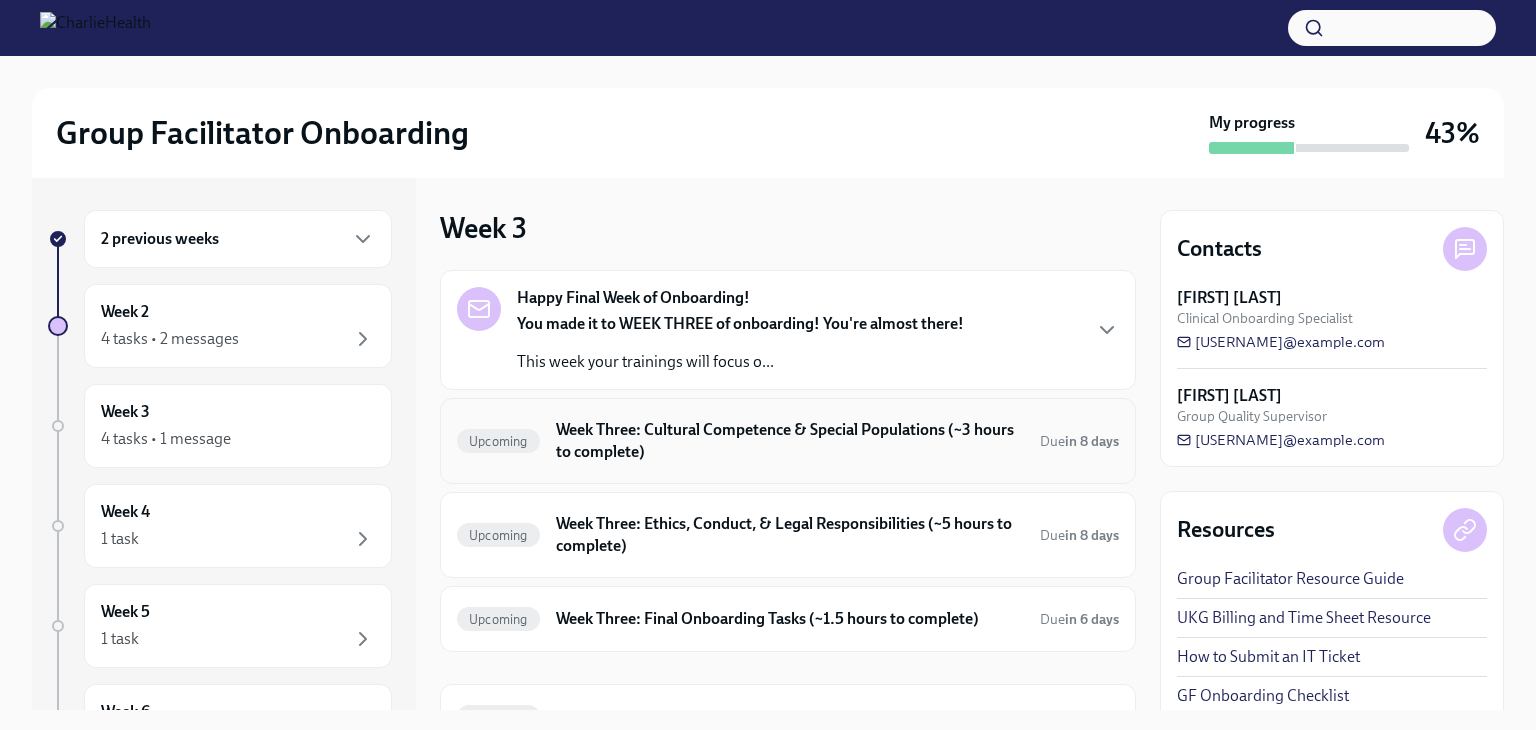 click on "Week Three: Cultural Competence & Special Populations (~3 hours to complete)" at bounding box center (790, 441) 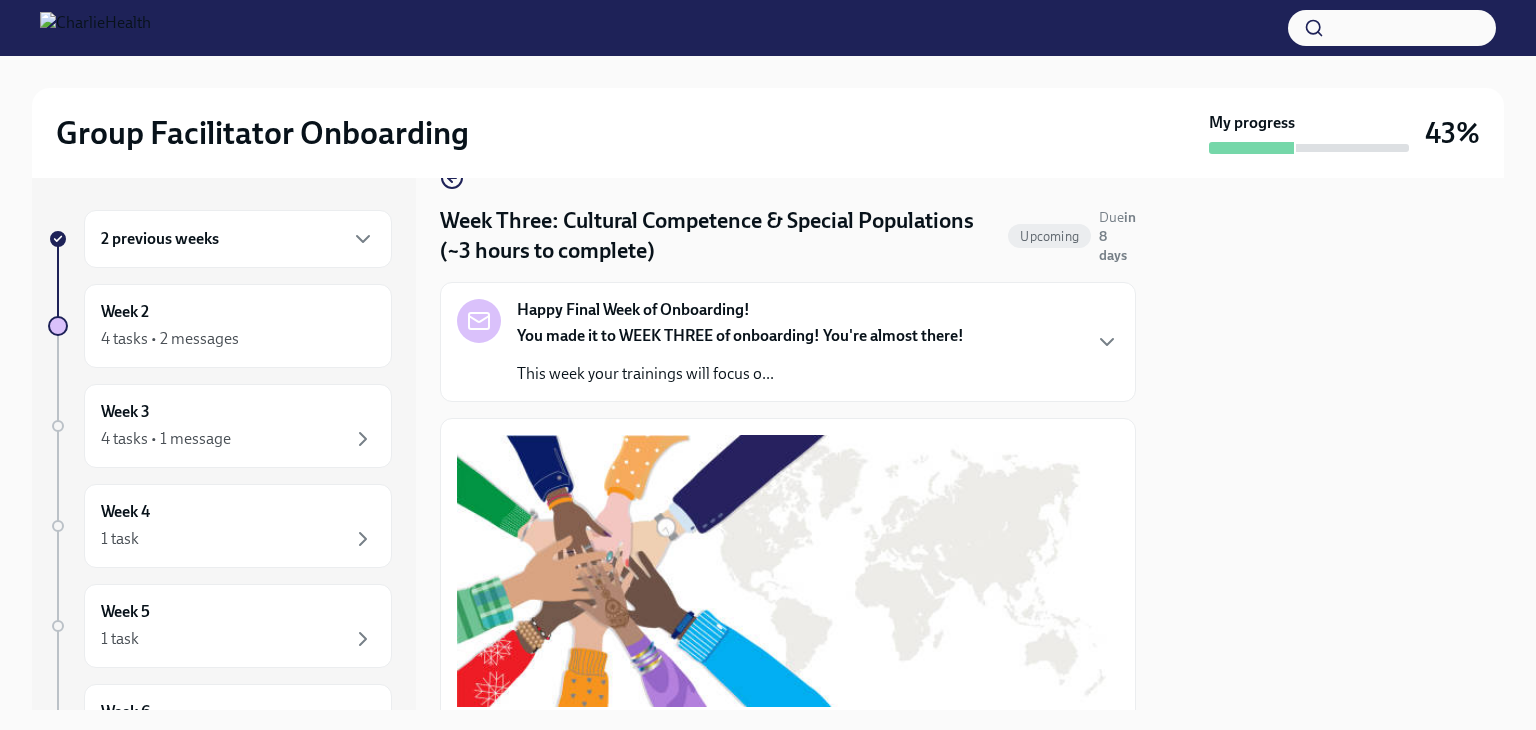 scroll, scrollTop: 0, scrollLeft: 0, axis: both 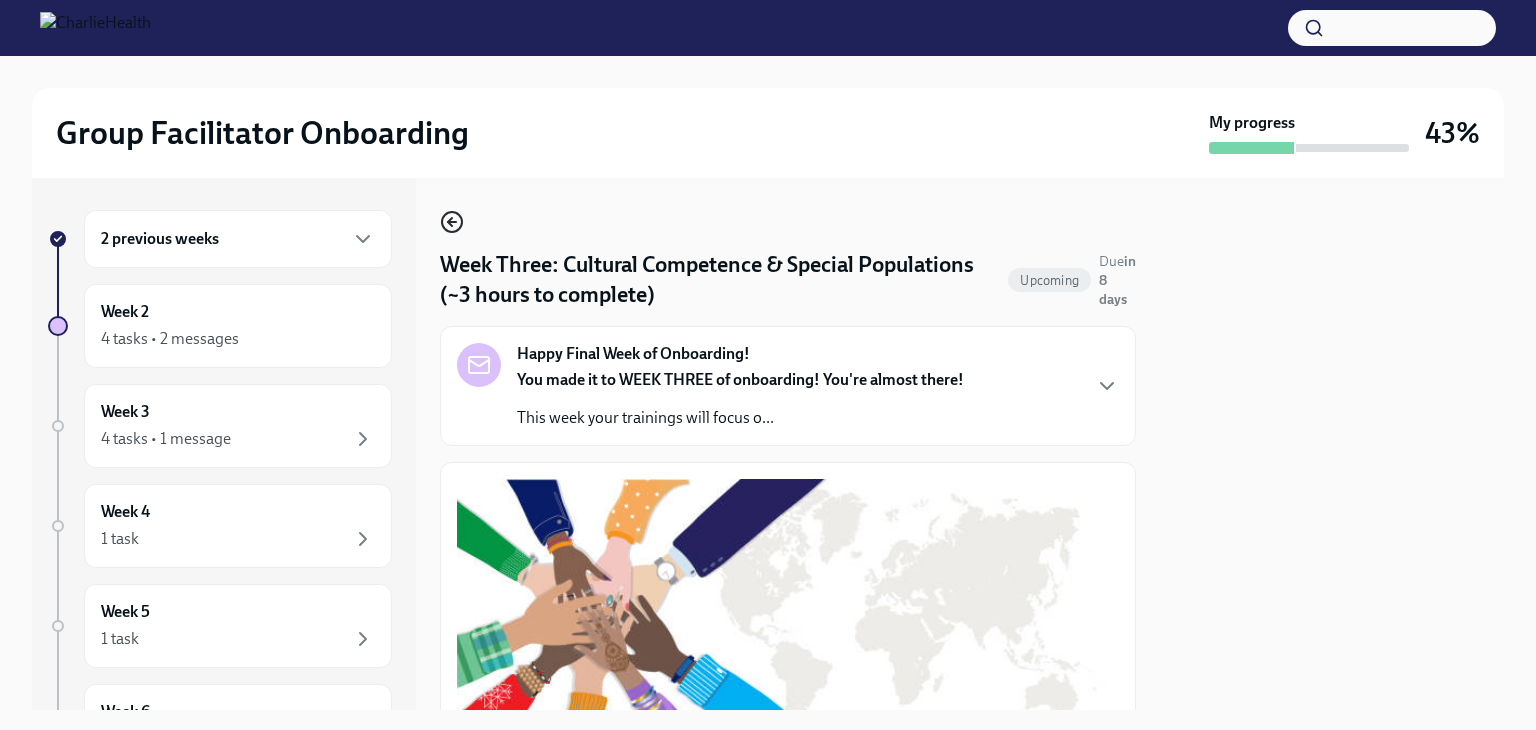 click 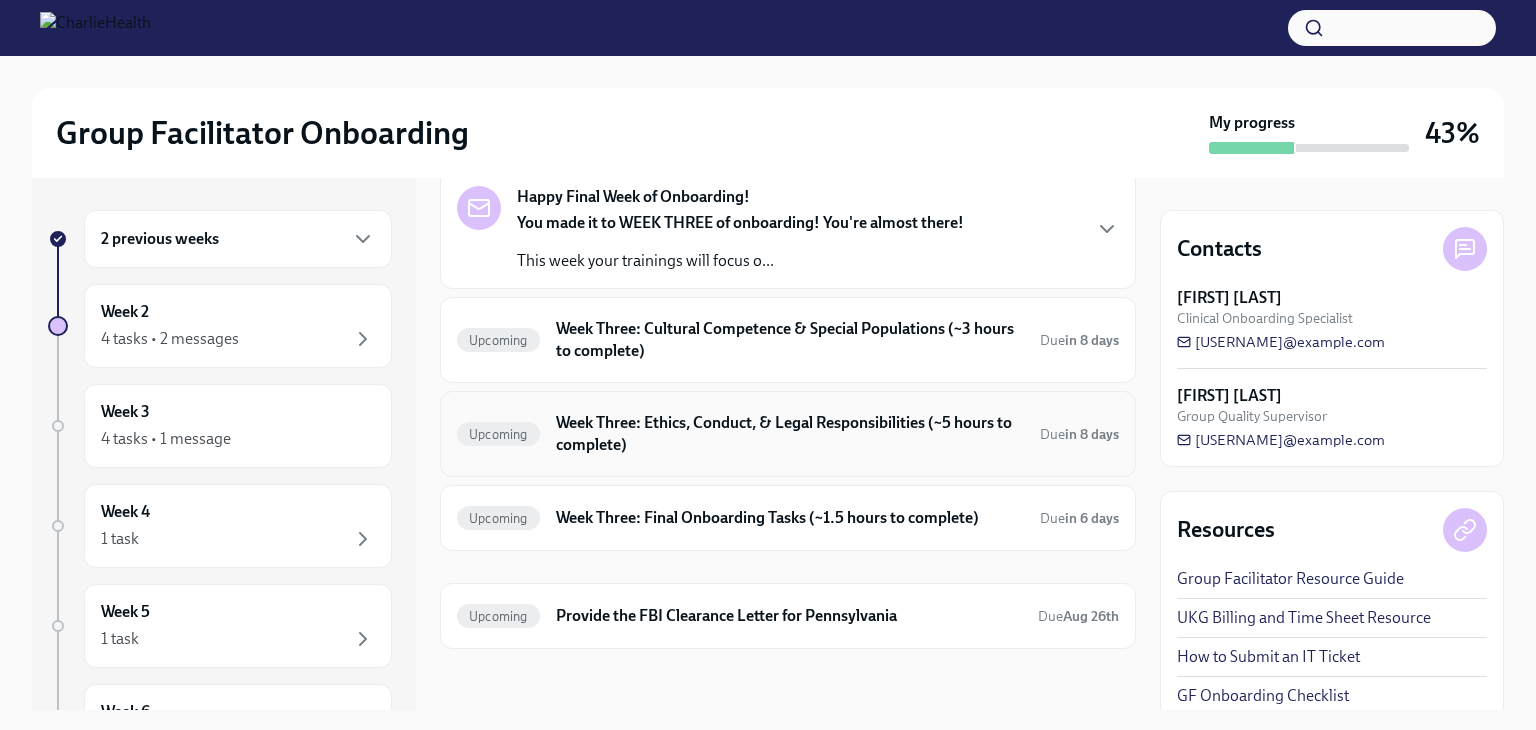 scroll, scrollTop: 102, scrollLeft: 0, axis: vertical 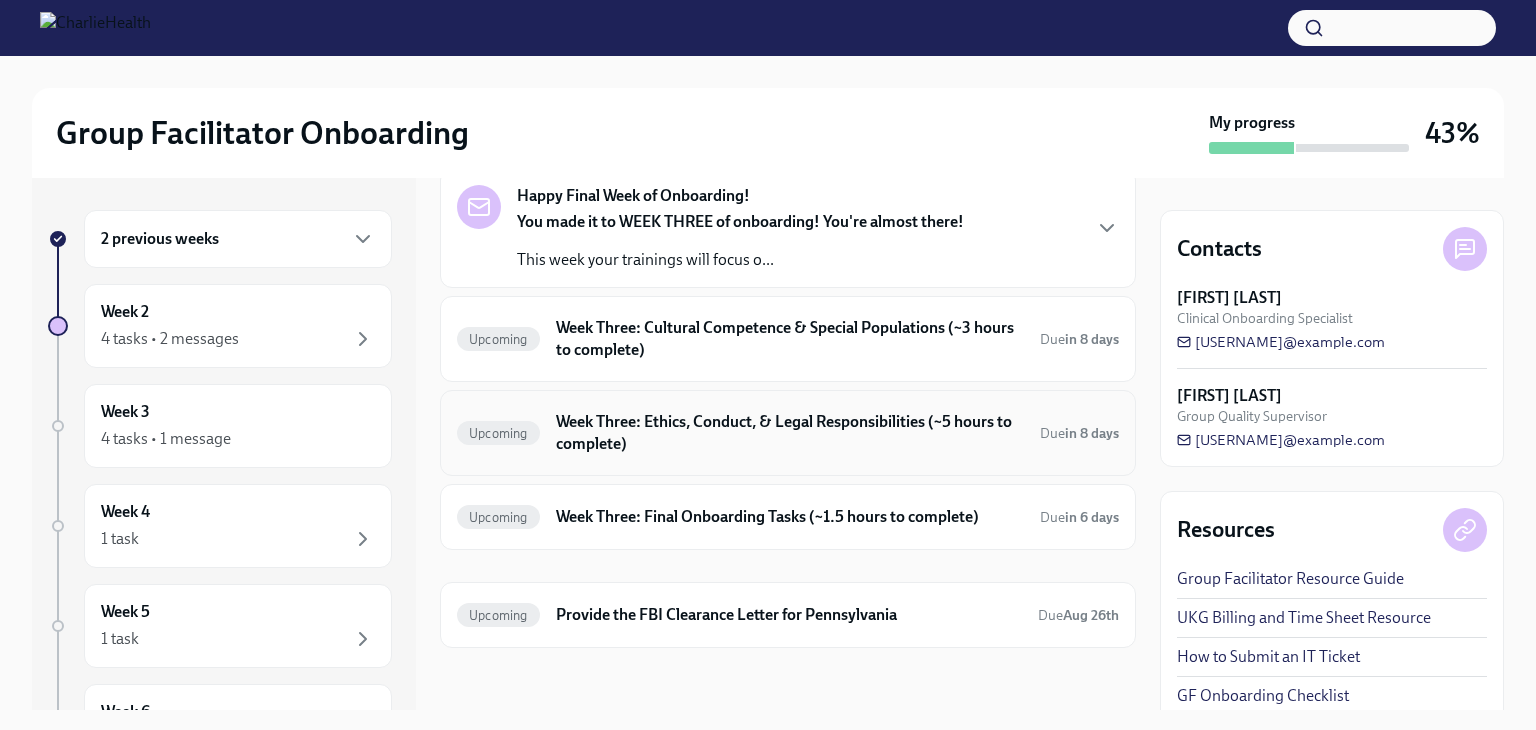 click on "Week Three: Ethics, Conduct, & Legal Responsibilities (~5 hours to complete)" at bounding box center (790, 433) 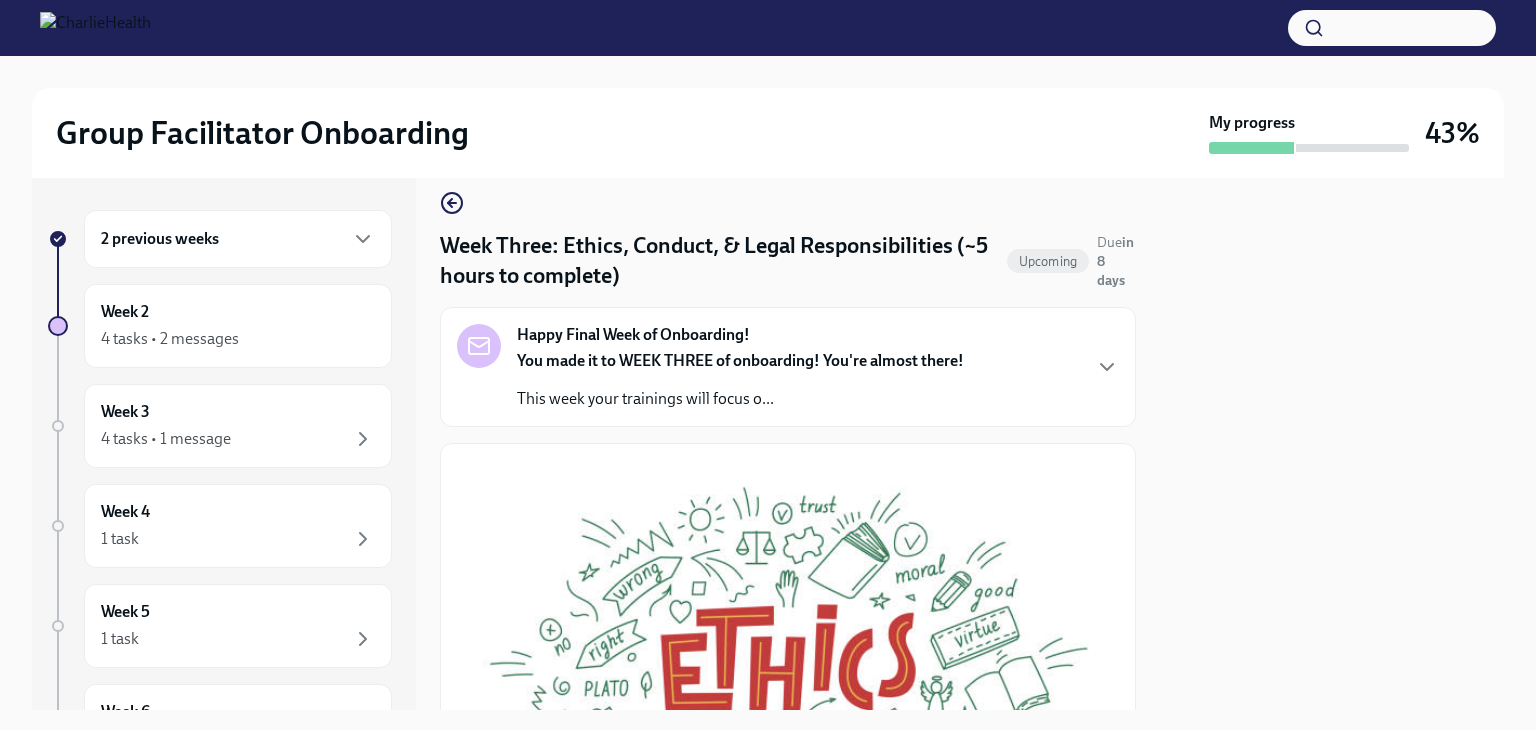 scroll, scrollTop: 0, scrollLeft: 0, axis: both 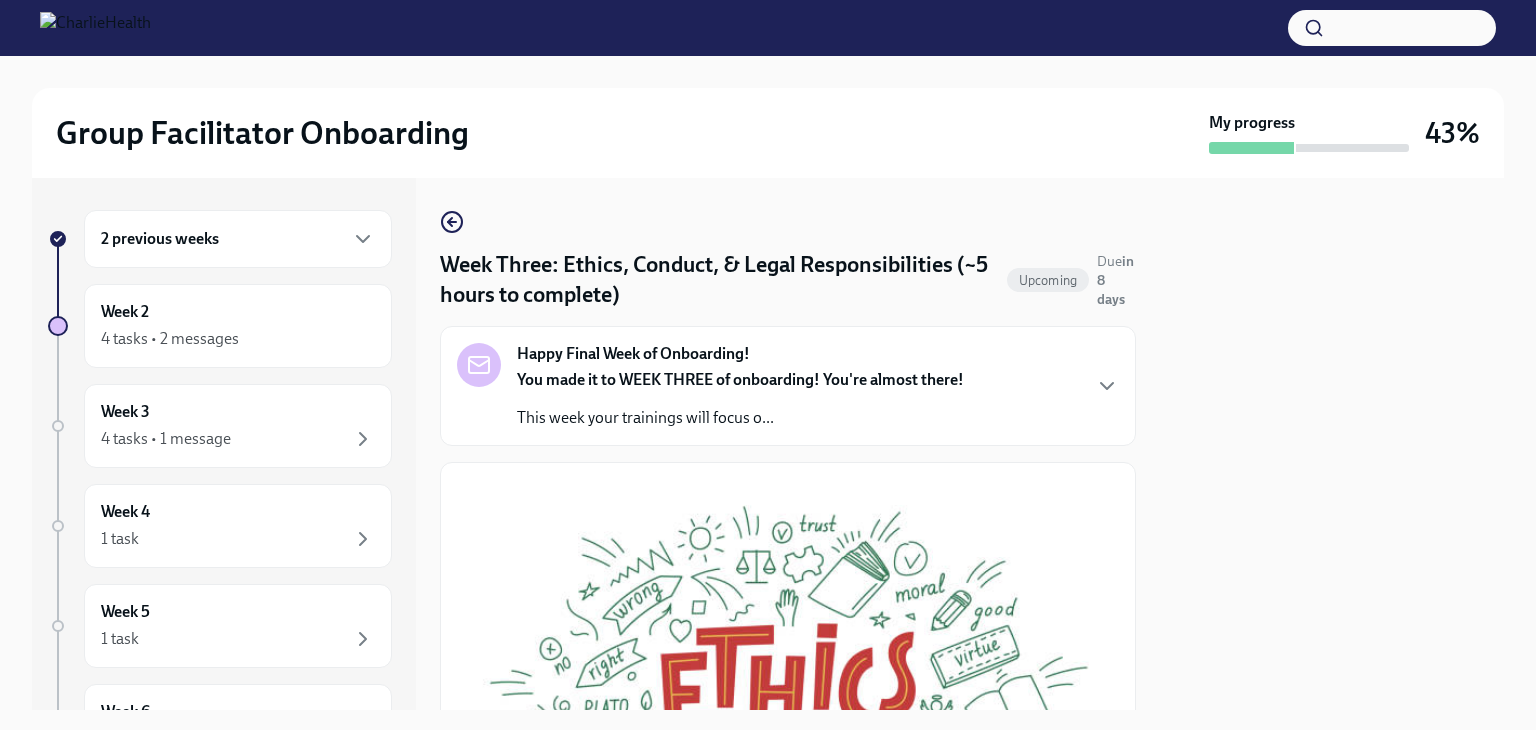 click on "Username: [USERNAME]@example.com" at bounding box center (788, 980) 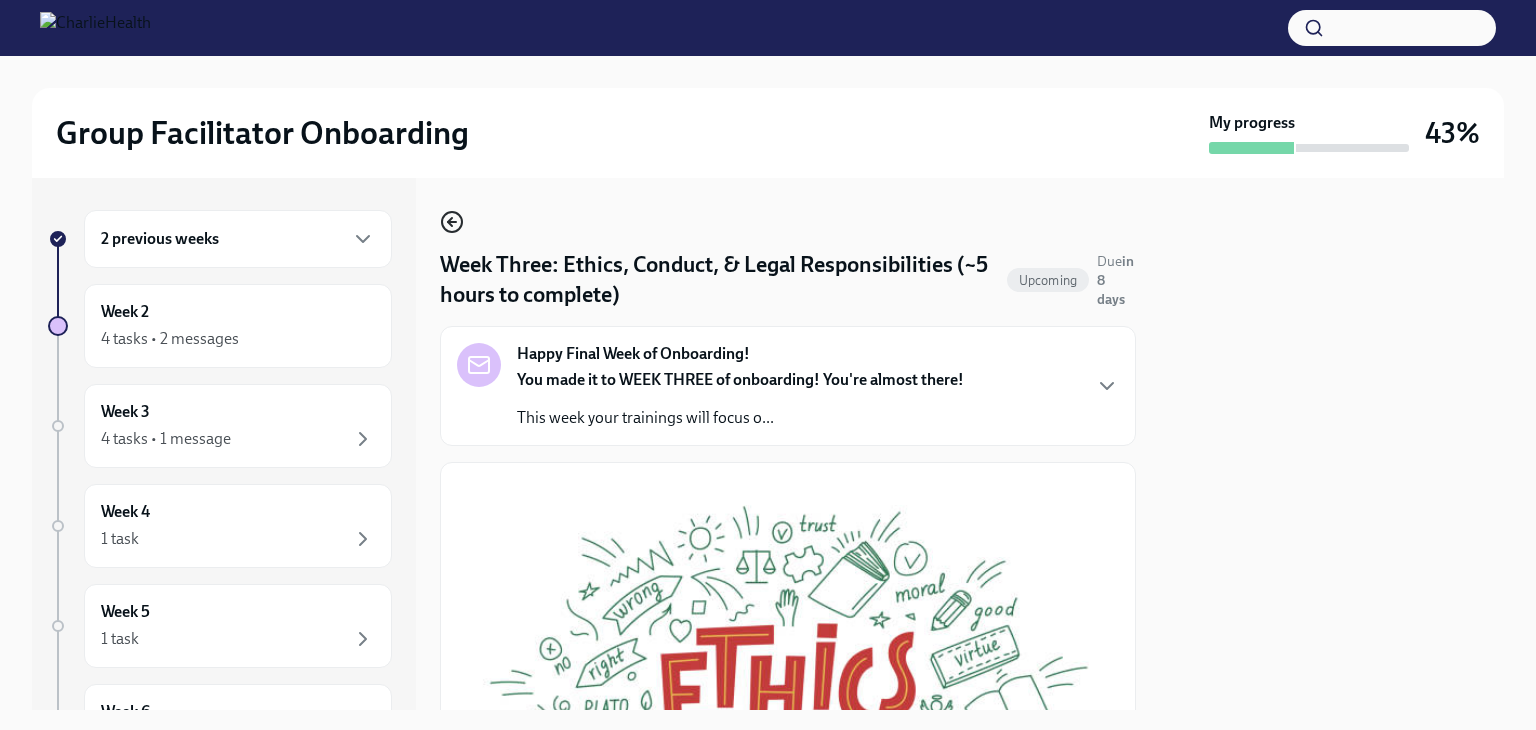 click 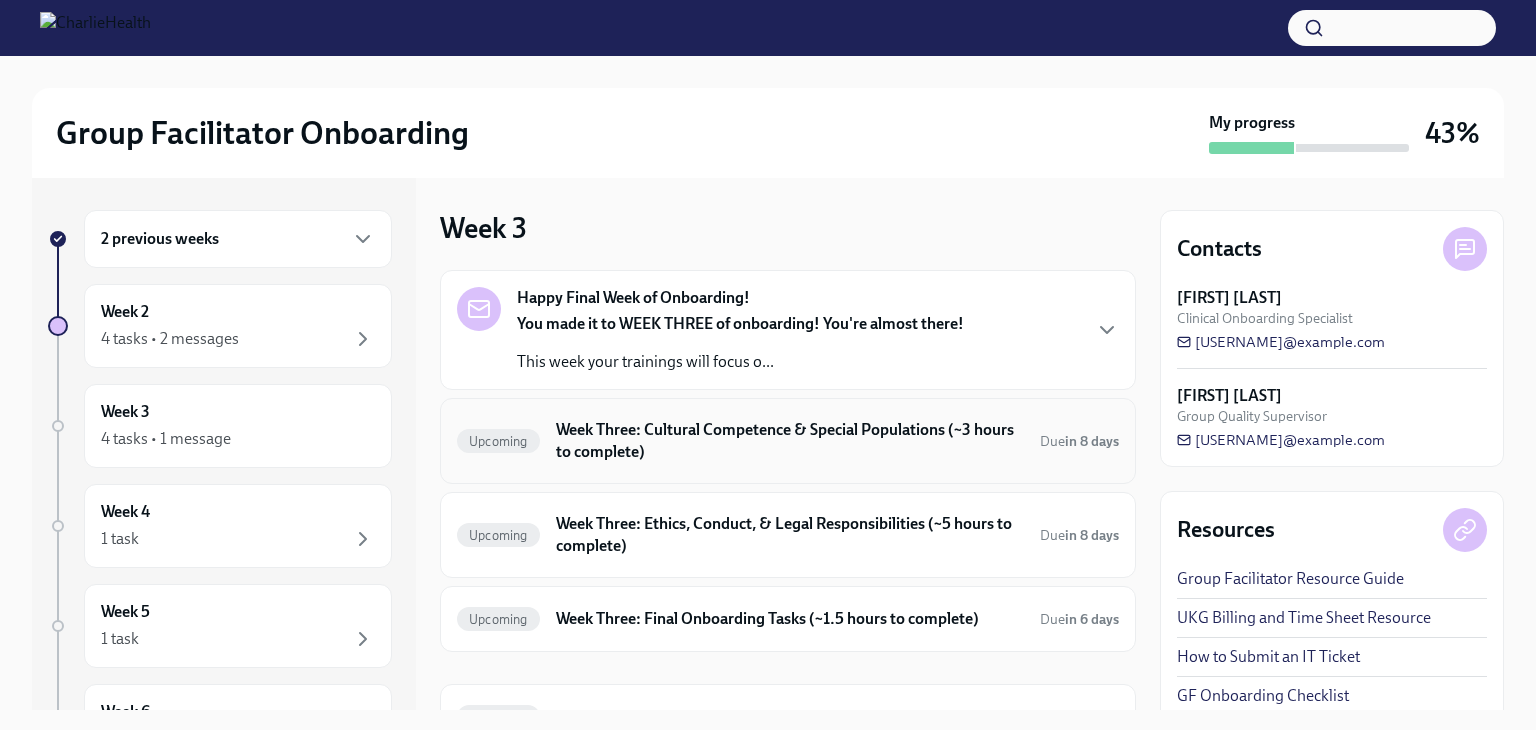 click on "Upcoming Week Three: Cultural Competence & Special Populations (~3 hours to complete) Due  in 8 days" at bounding box center (788, 441) 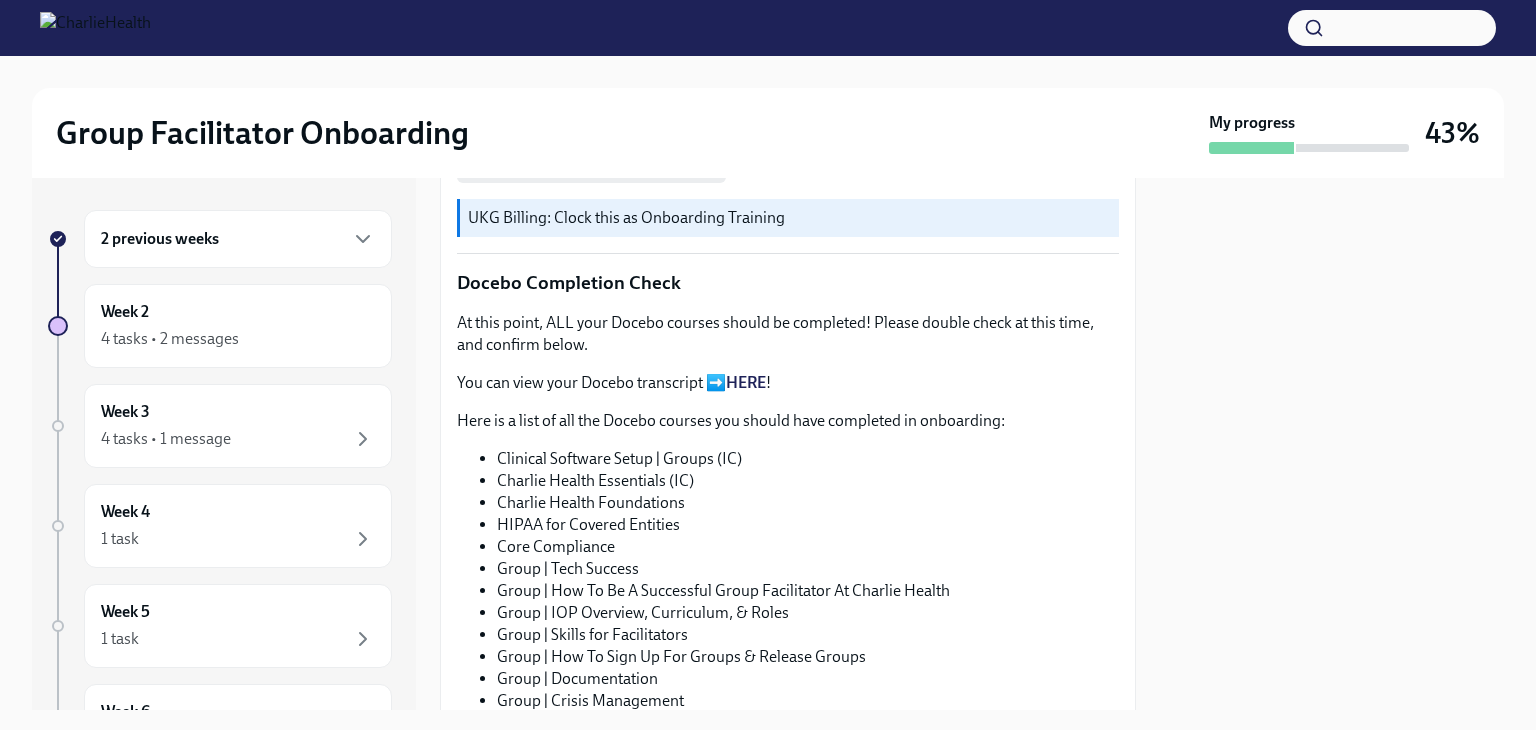 scroll, scrollTop: 1464, scrollLeft: 0, axis: vertical 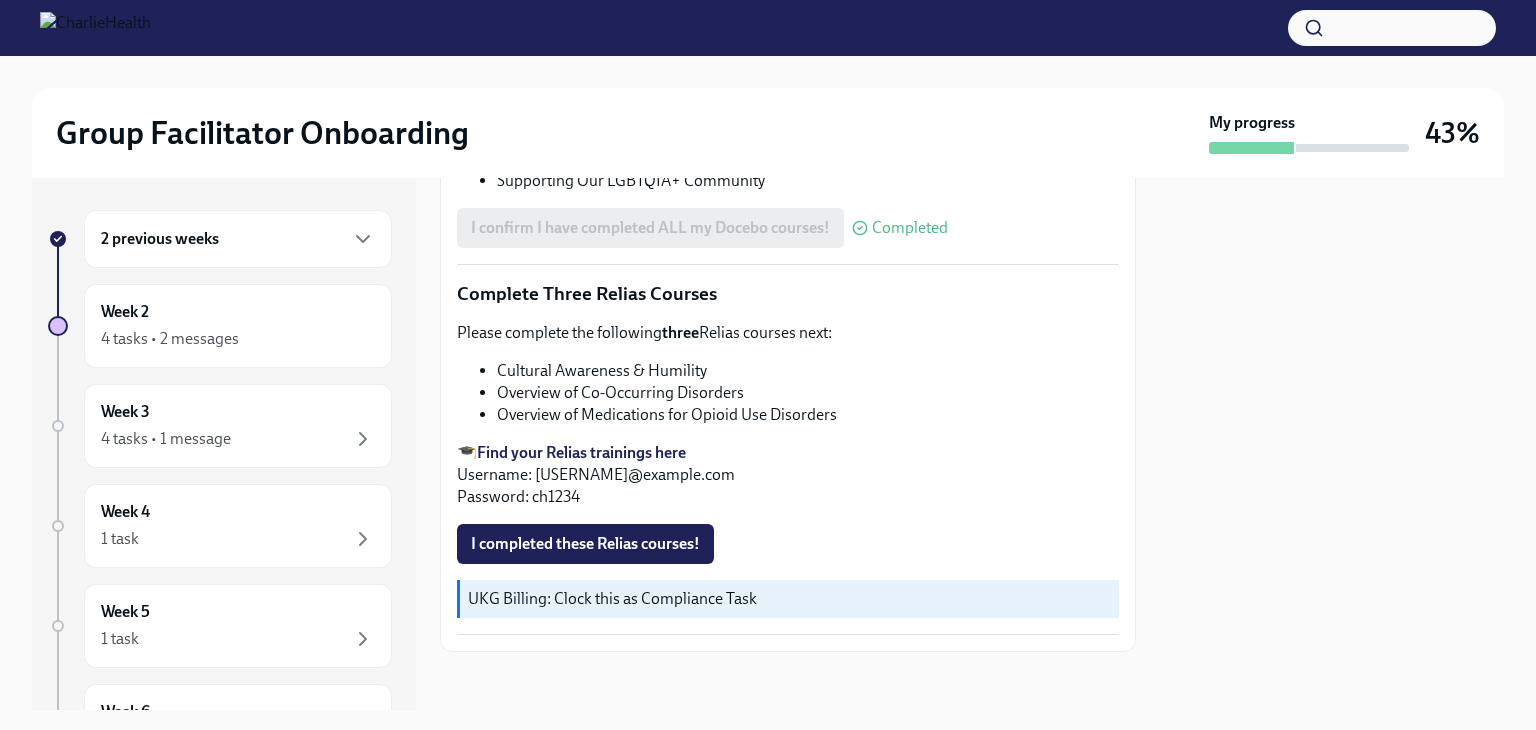 click on "Find your Relias trainings here" at bounding box center (581, 452) 